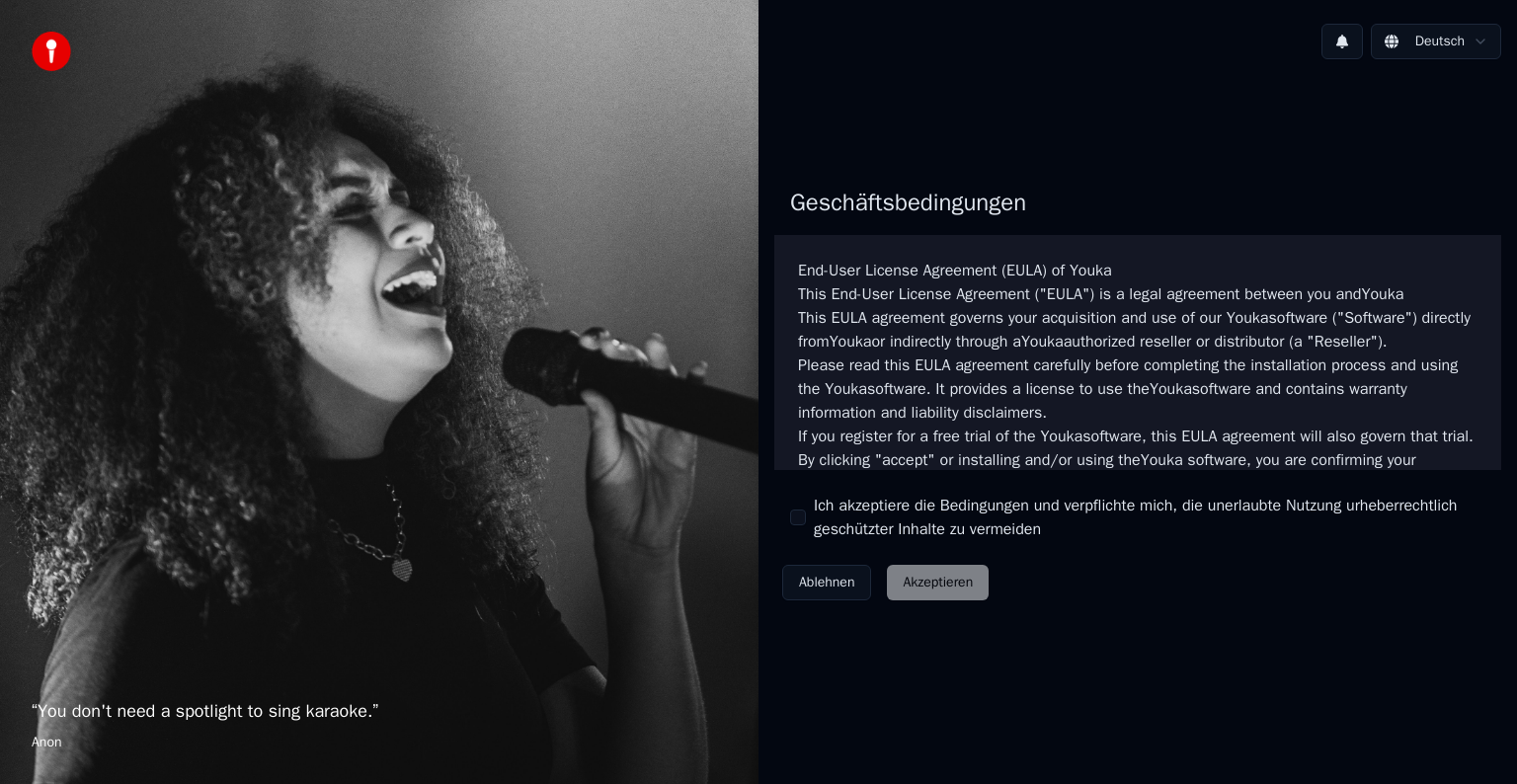 scroll, scrollTop: 0, scrollLeft: 0, axis: both 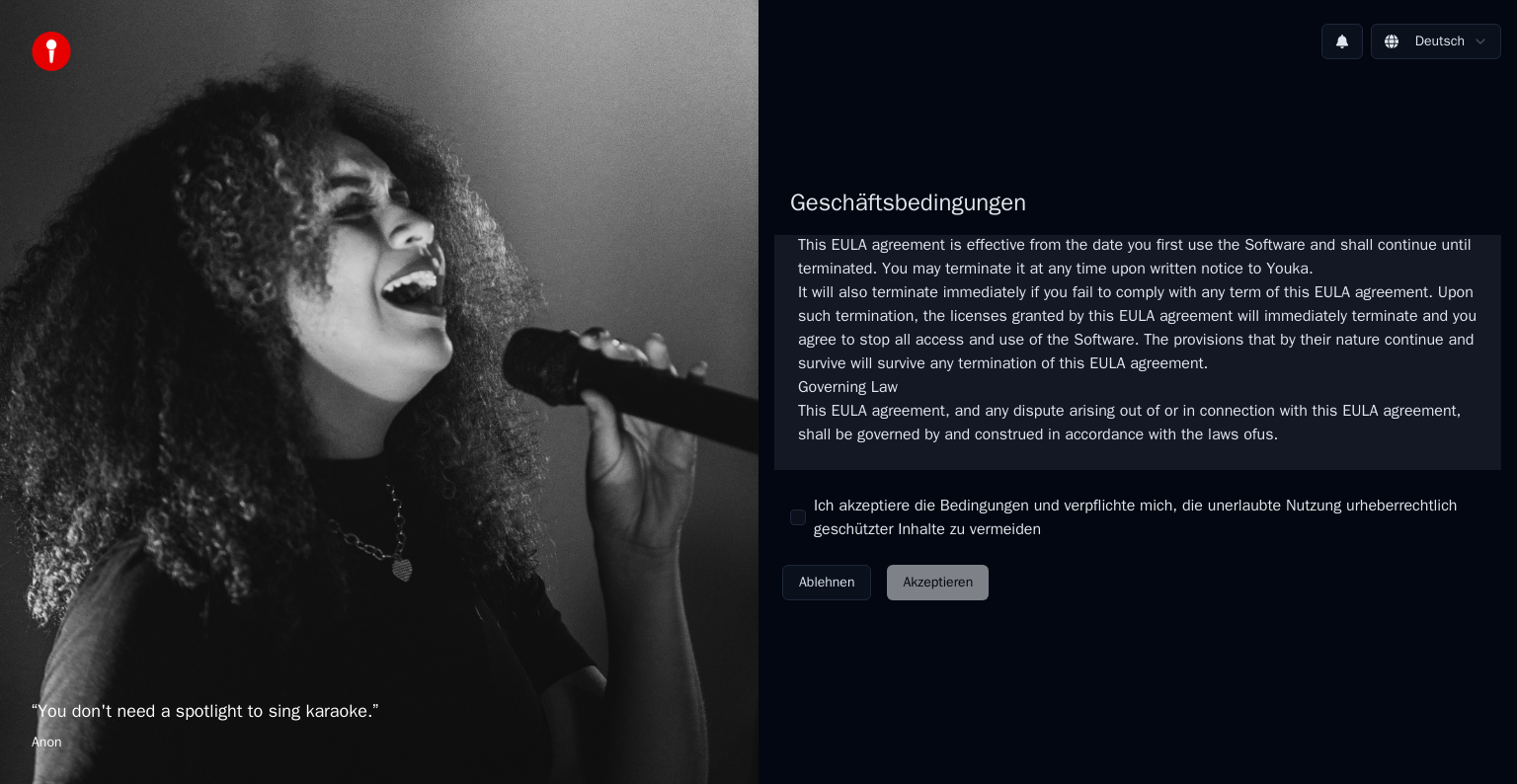 click on "Ablehnen Akzeptieren" at bounding box center (885, 583) 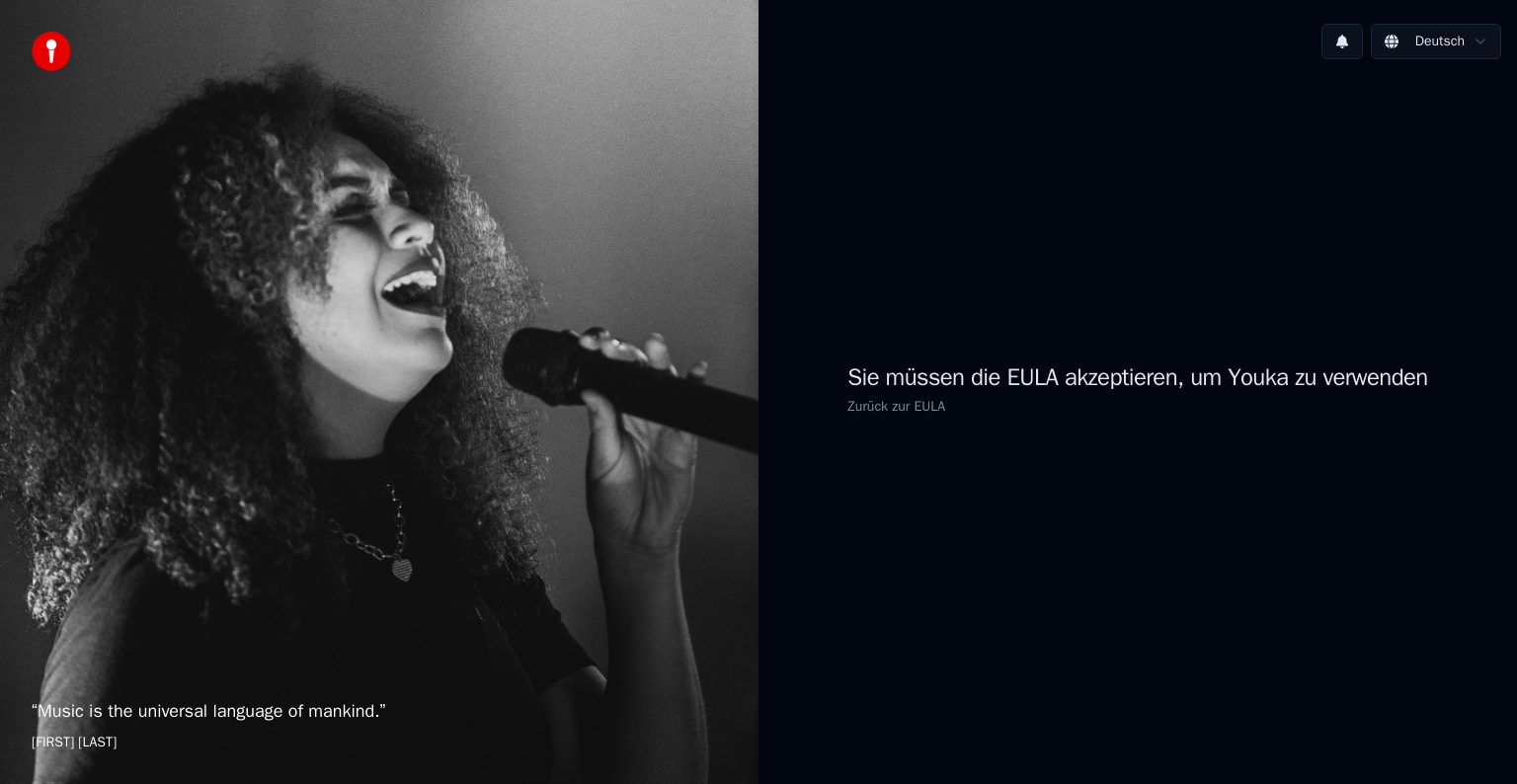 click on "Zurück zur EULA" at bounding box center [896, 406] 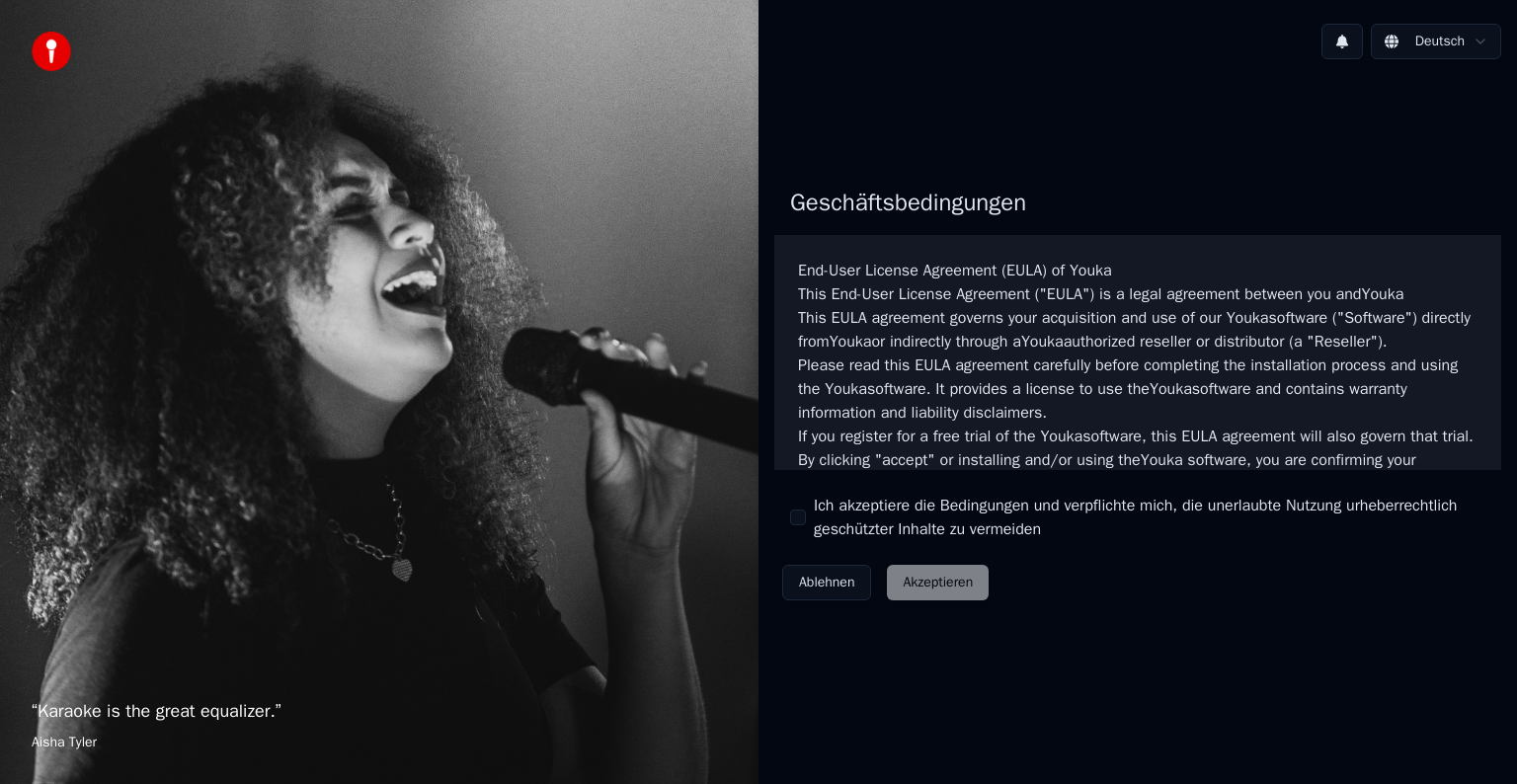 click on "Ablehnen Akzeptieren" at bounding box center (885, 583) 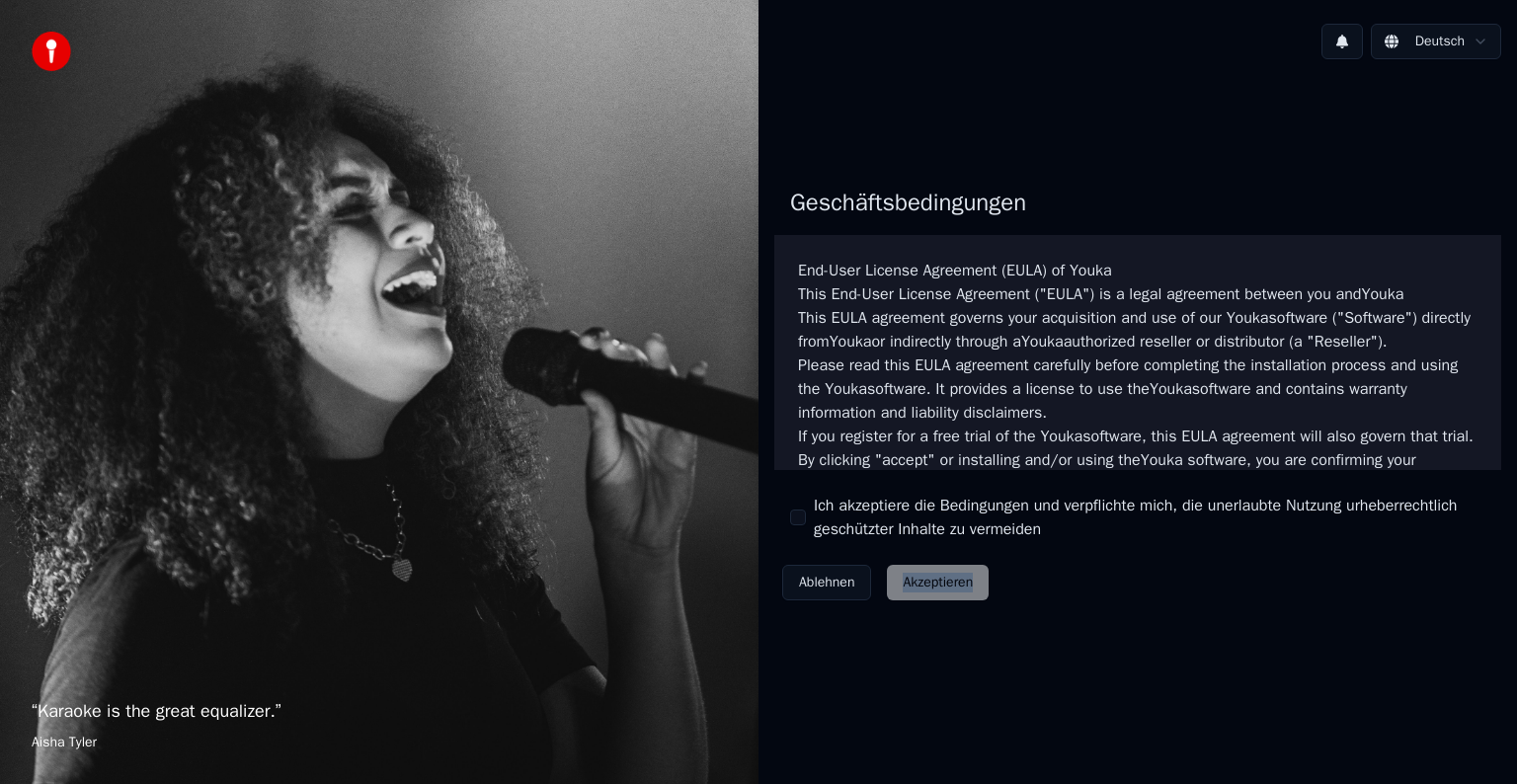click on "Ablehnen Akzeptieren" at bounding box center [885, 583] 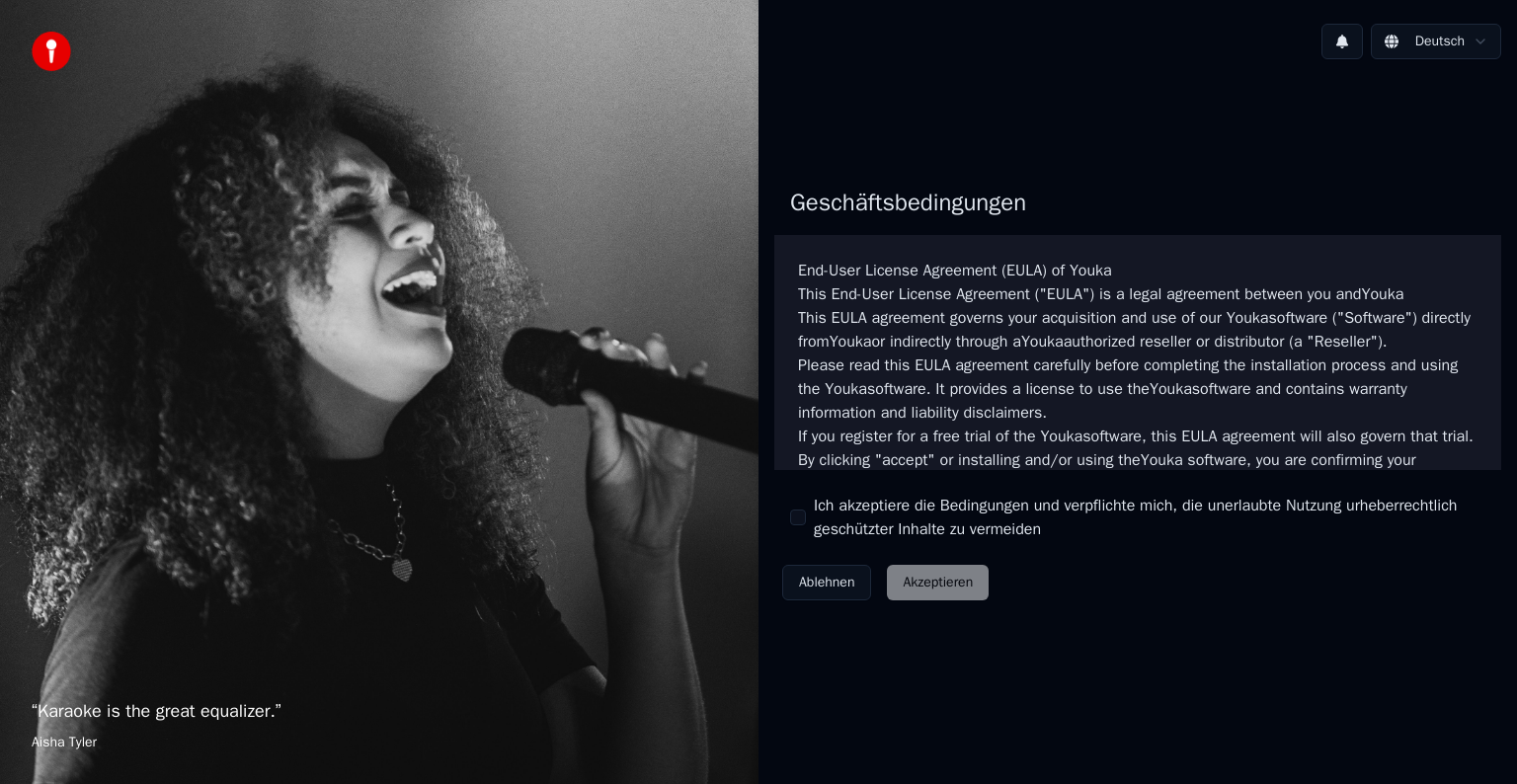 click on "“ Karaoke is the great equalizer. ” Aisha Tyler Deutsch Geschäftsbedingungen End-User License Agreement (EULA) of   Youka This End-User License Agreement ("EULA") is a legal agreement between you and  Youka This EULA agreement governs your acquisition and use of our   Youka  software ("Software") directly from  Youka  or indirectly through a  Youka  authorized reseller or distributor (a "Reseller"). Please read this EULA agreement carefully before completing the installation process and using the   Youka  software. It provides a license to use the  Youka  software and contains warranty information and liability disclaimers. If you register for a free trial of the   Youka  software, this EULA agreement will also govern that trial. By clicking "accept" or installing and/or using the  Youka   software, you are confirming your acceptance of the Software and agreeing to become bound by the terms of this EULA agreement. This EULA agreement shall apply only to the Software supplied by   Youka Youka    for   ." at bounding box center (758, 392) 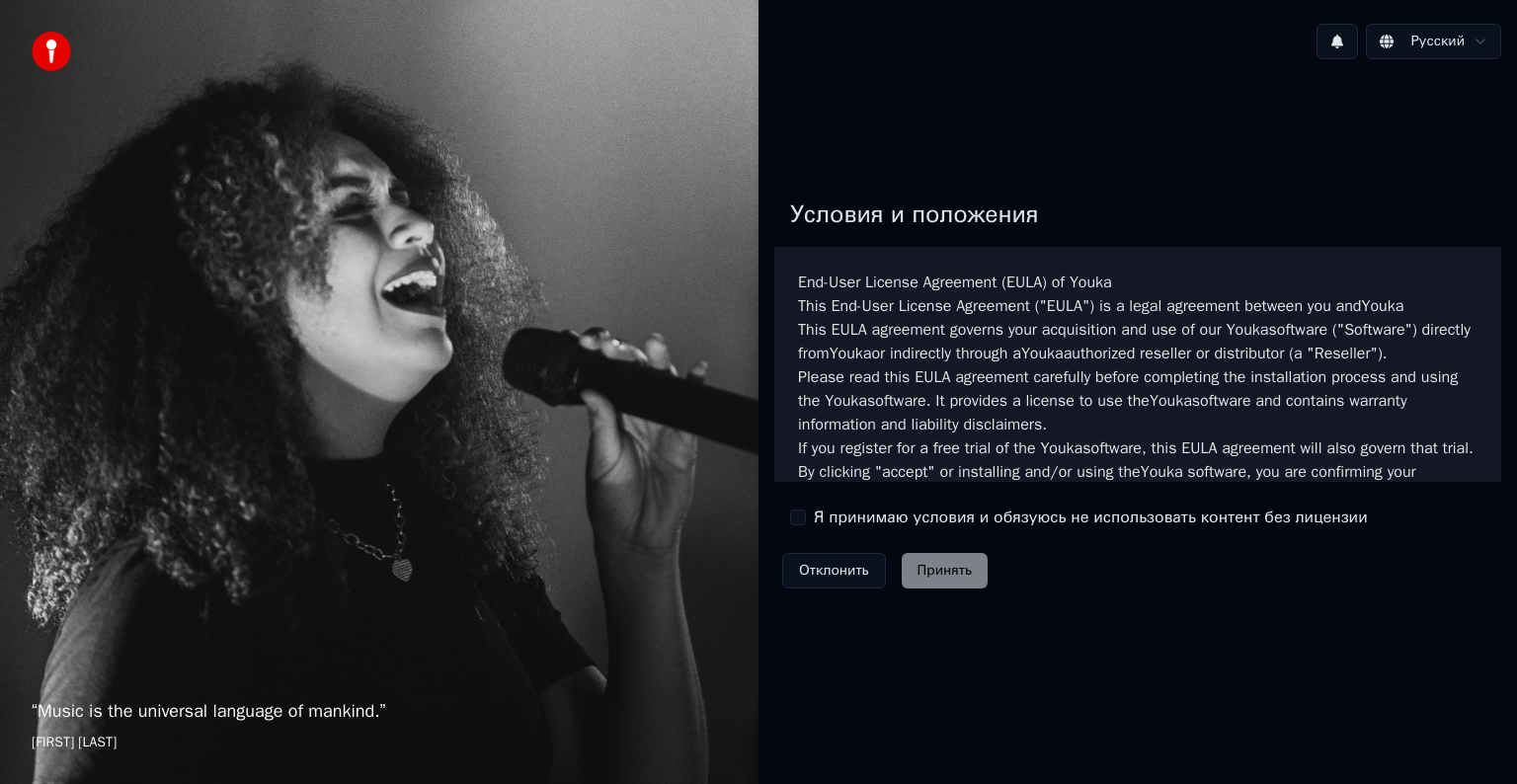 click on "Отклонить Принять" at bounding box center (885, 571) 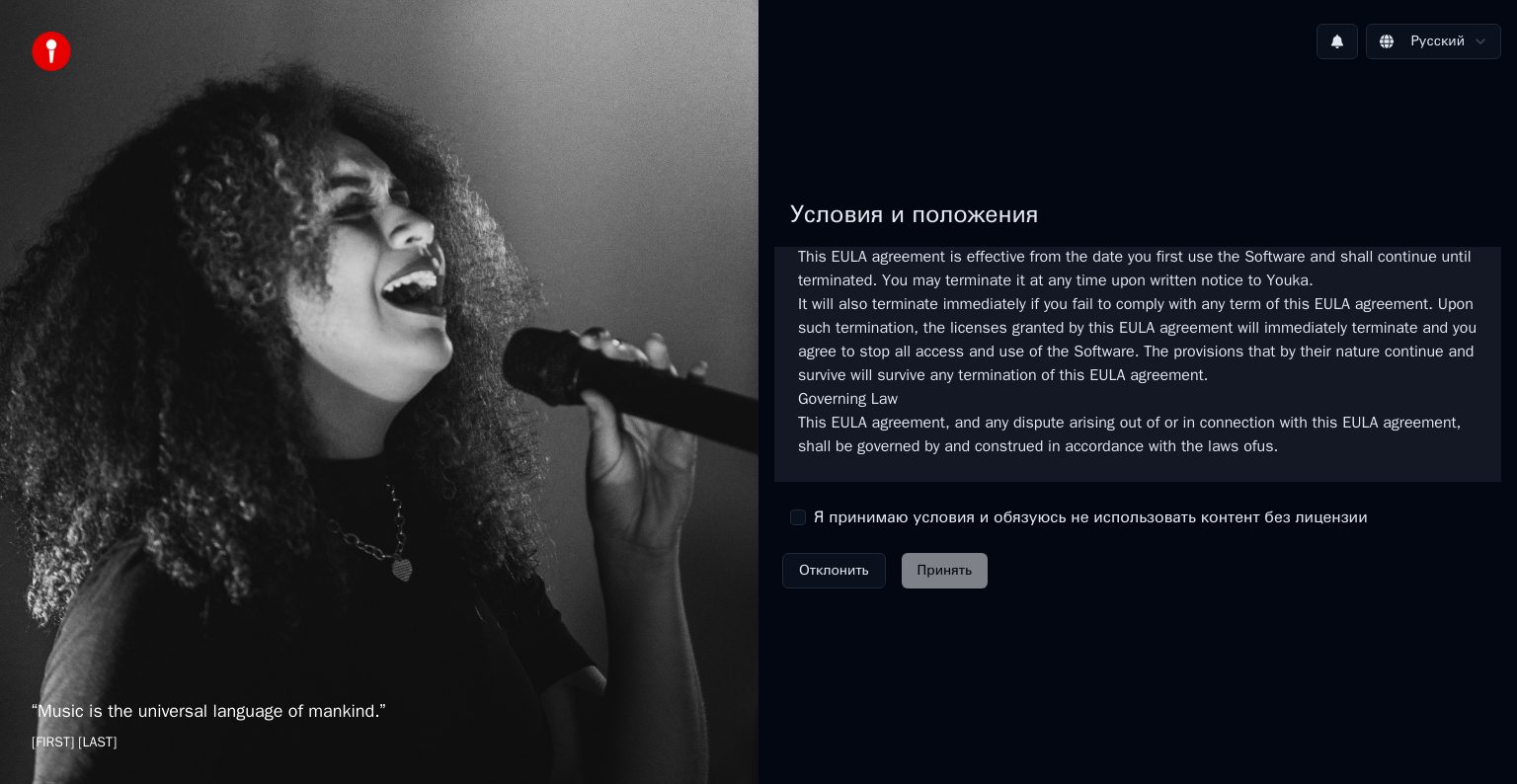 scroll, scrollTop: 1067, scrollLeft: 0, axis: vertical 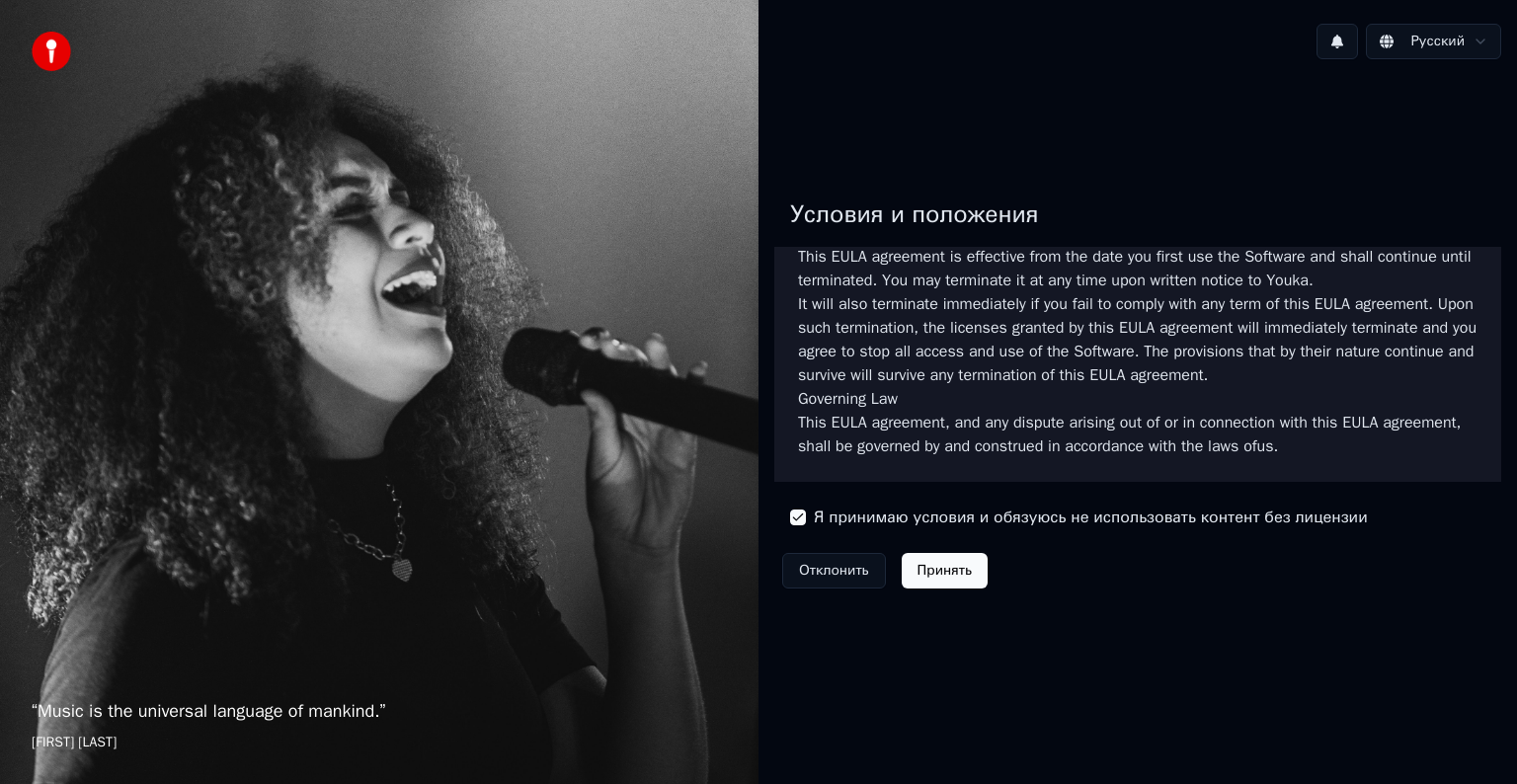click on "Принять" at bounding box center (944, 571) 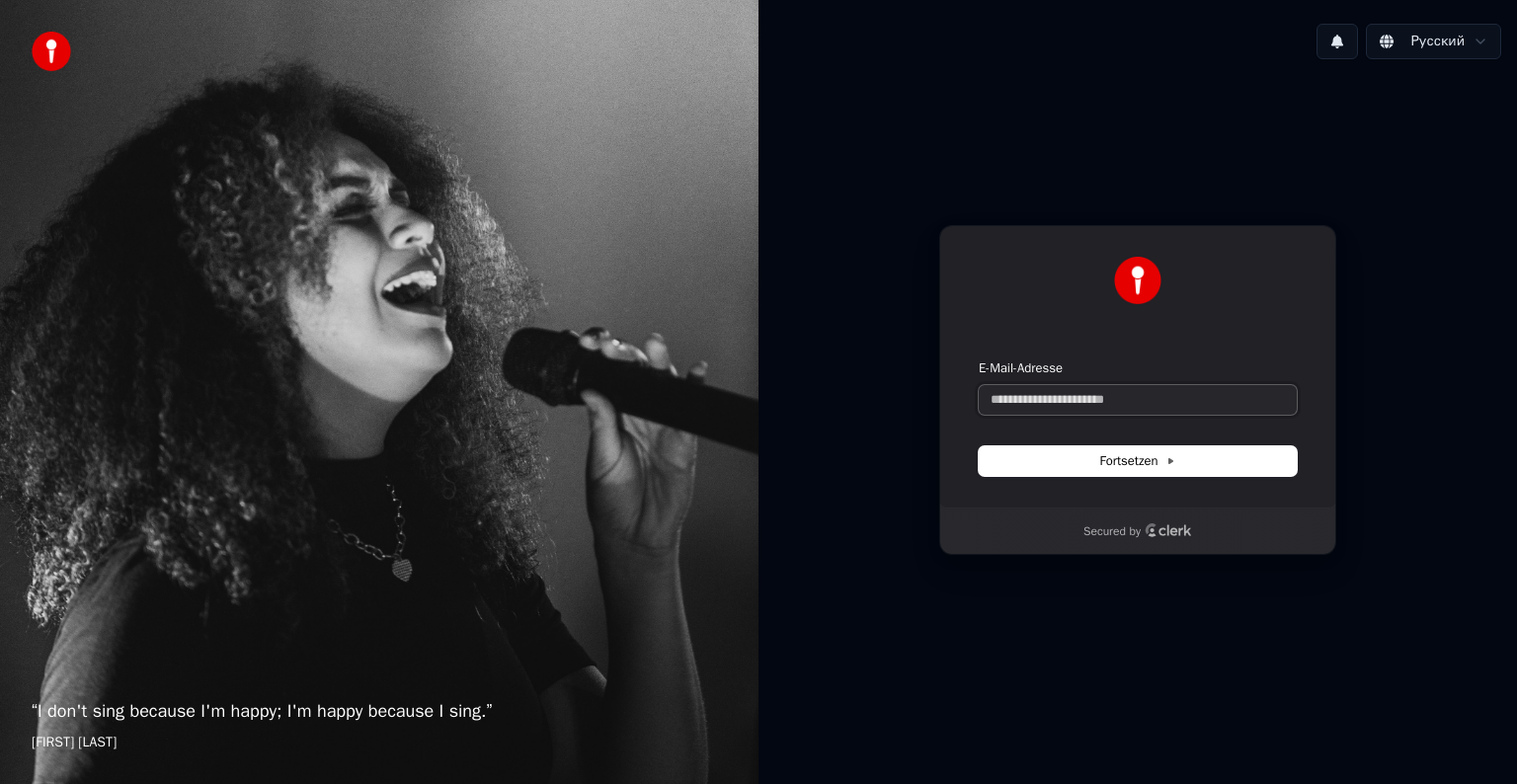 click on "E-Mail-Adresse" at bounding box center [1138, 400] 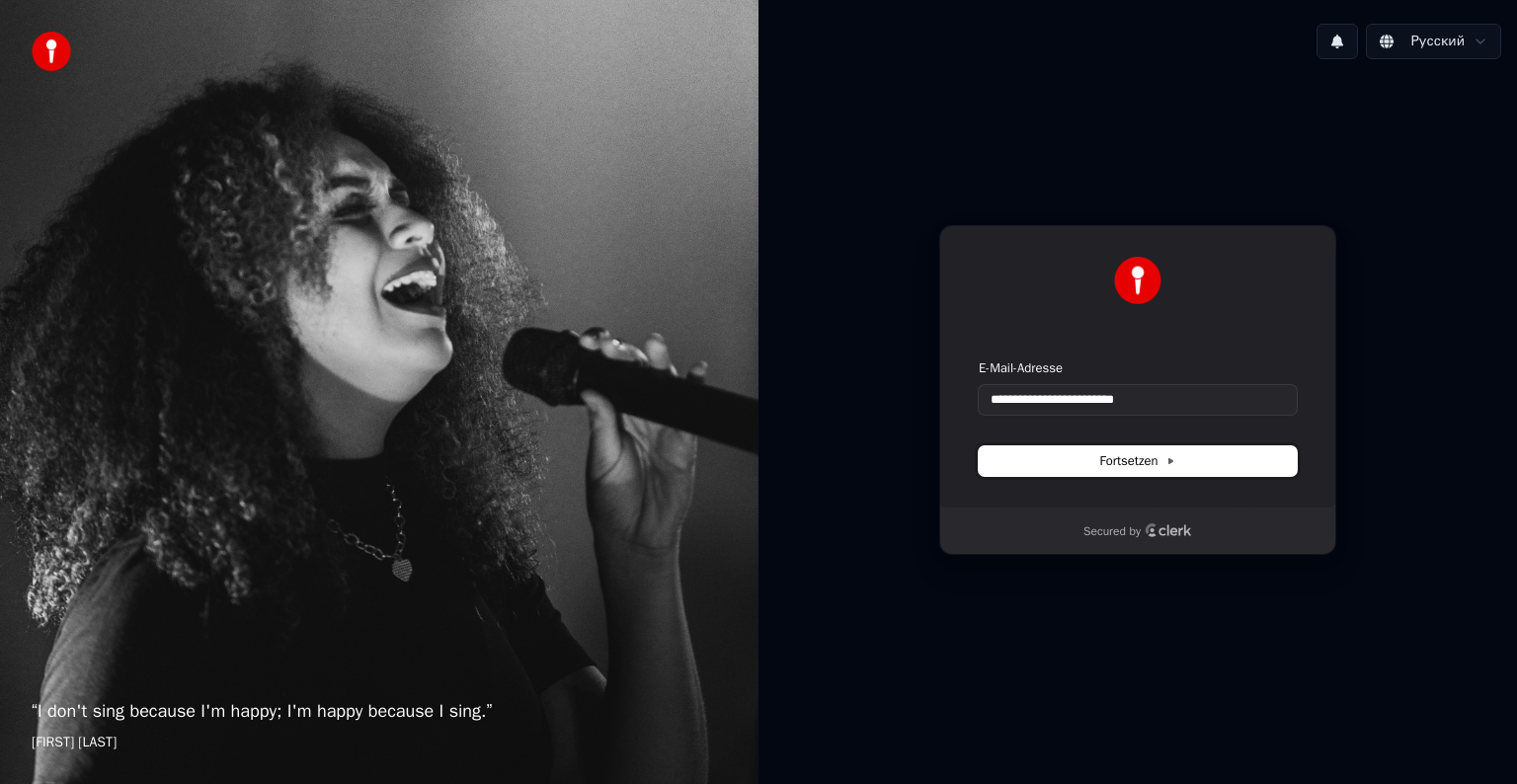 click on "Fortsetzen" at bounding box center (1138, 461) 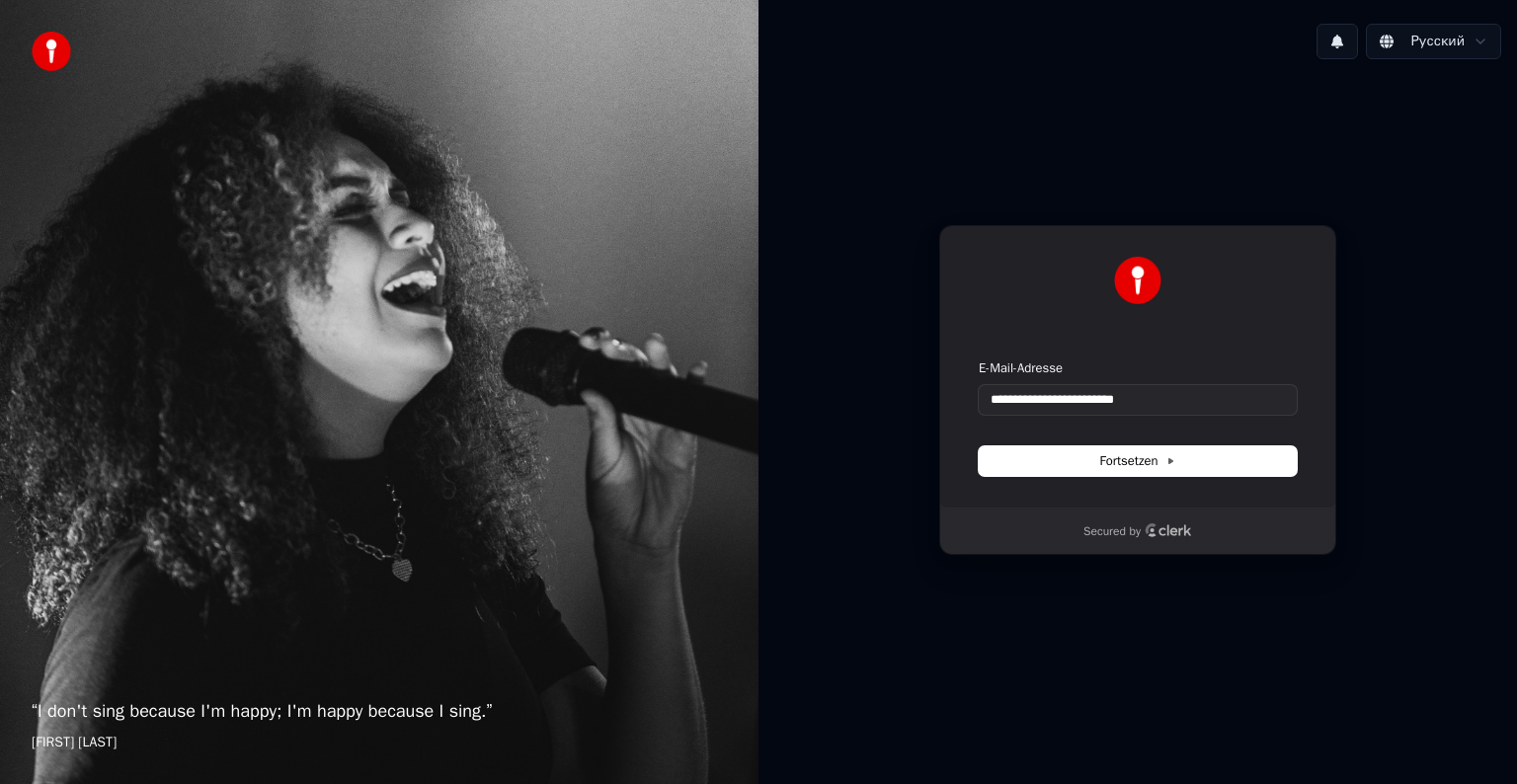 type on "**********" 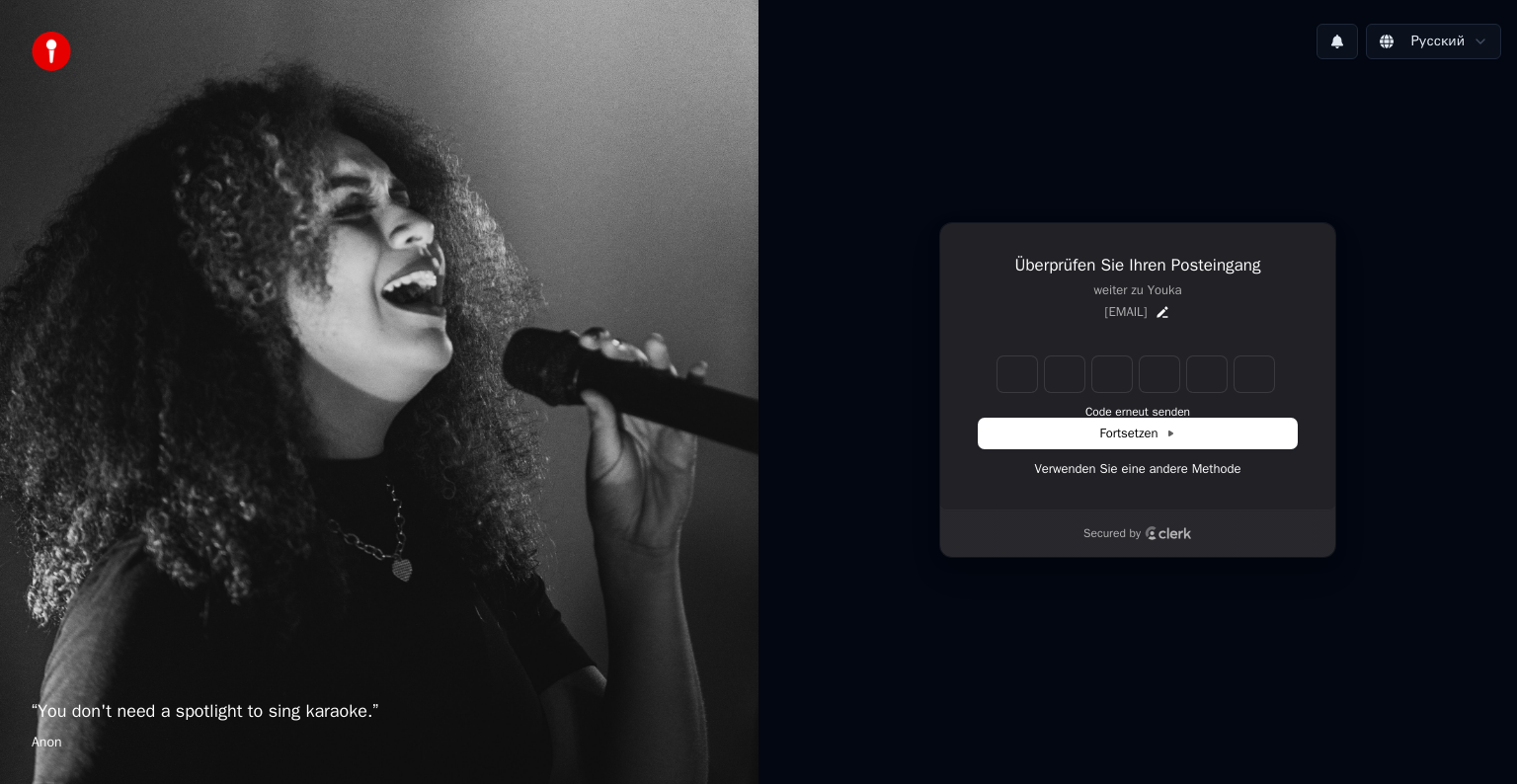 type on "*" 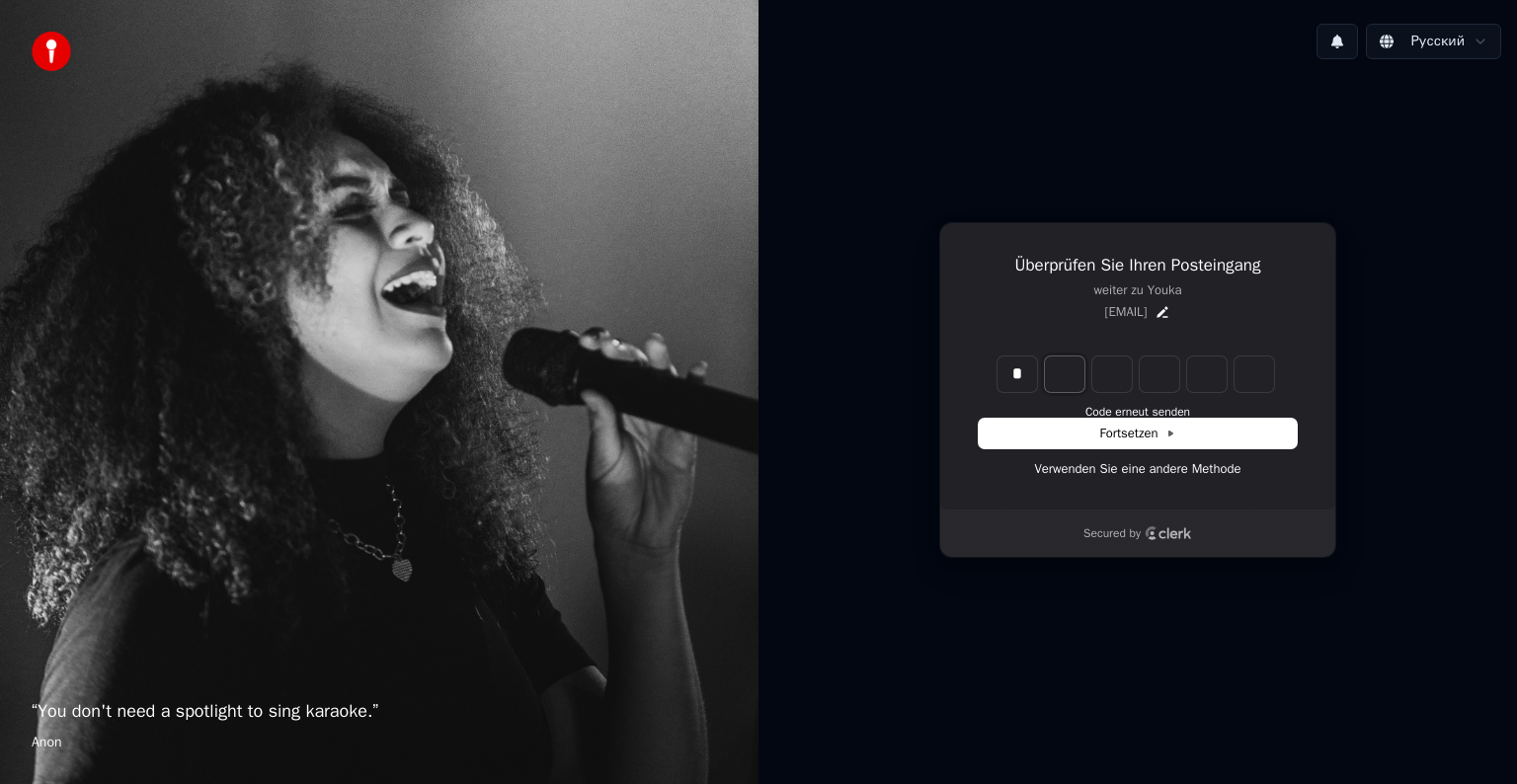 type on "*" 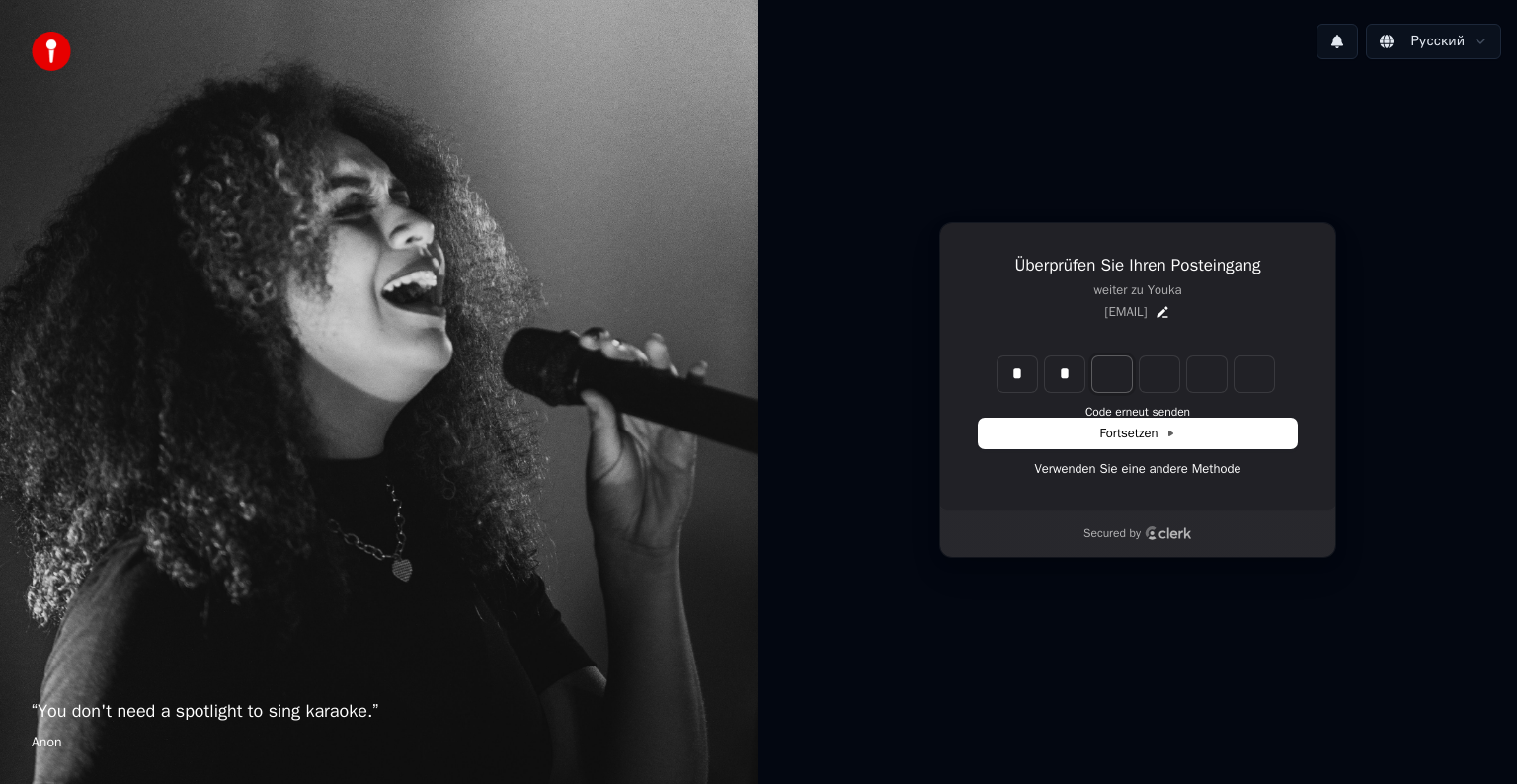 type on "**" 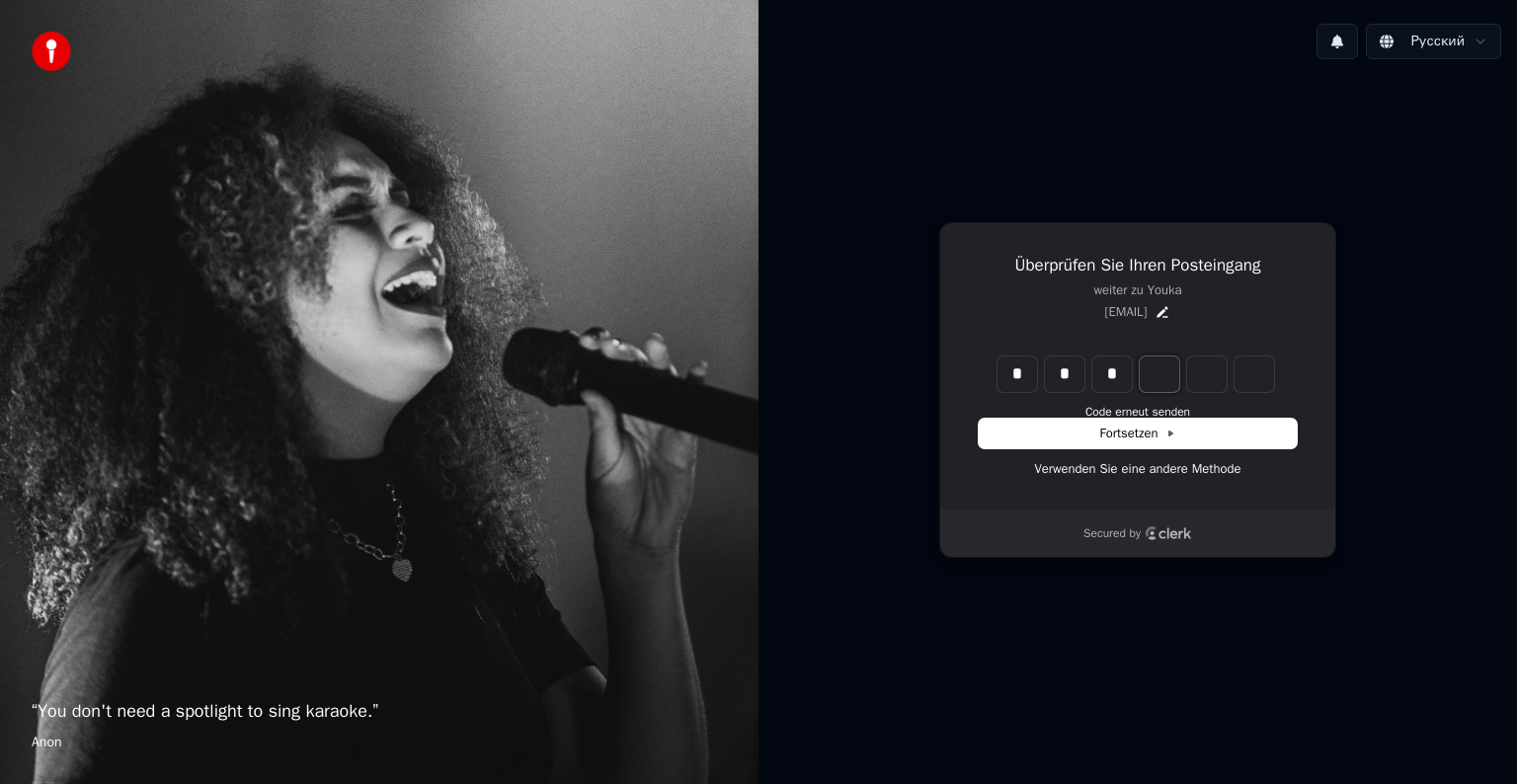 type on "***" 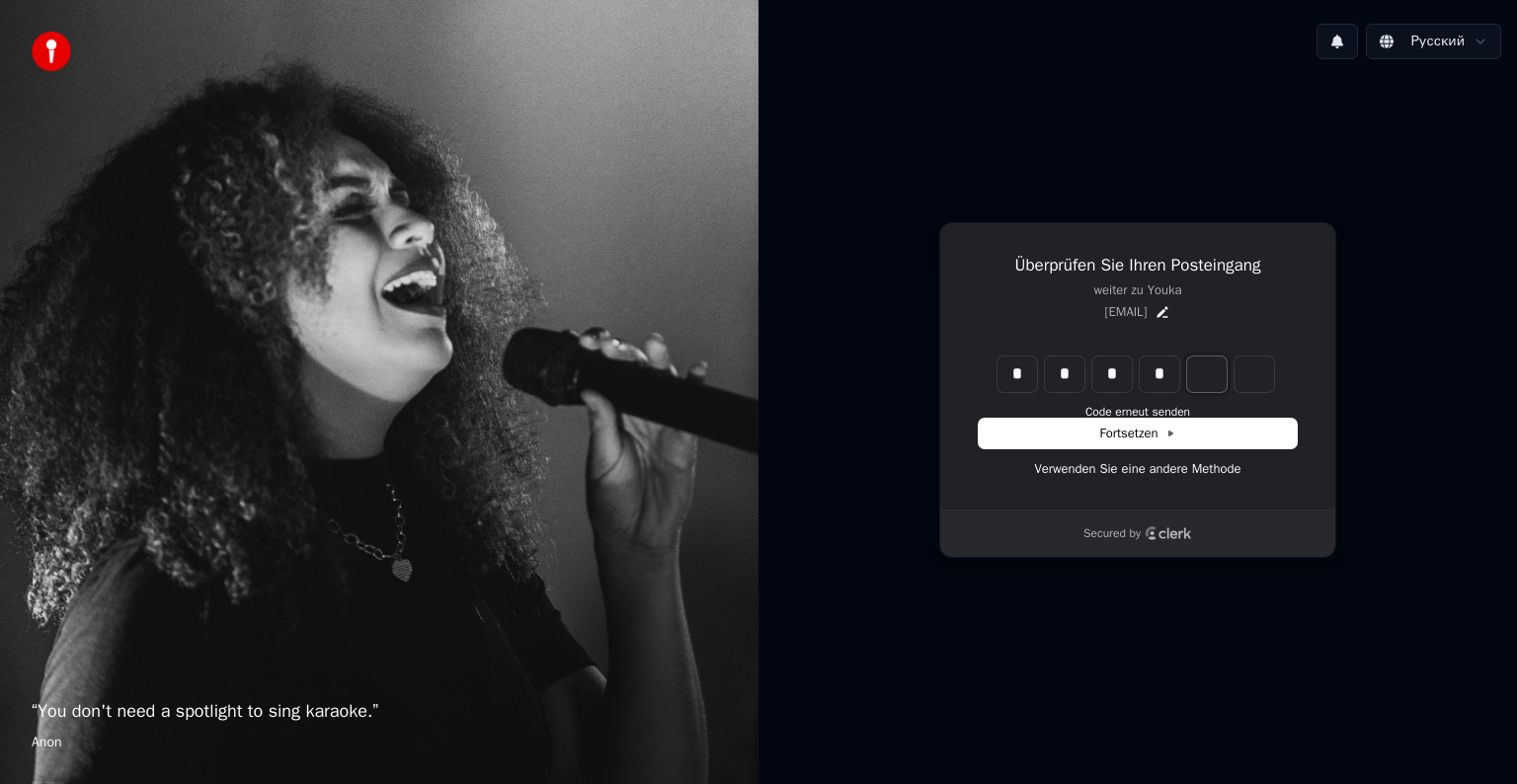 type on "****" 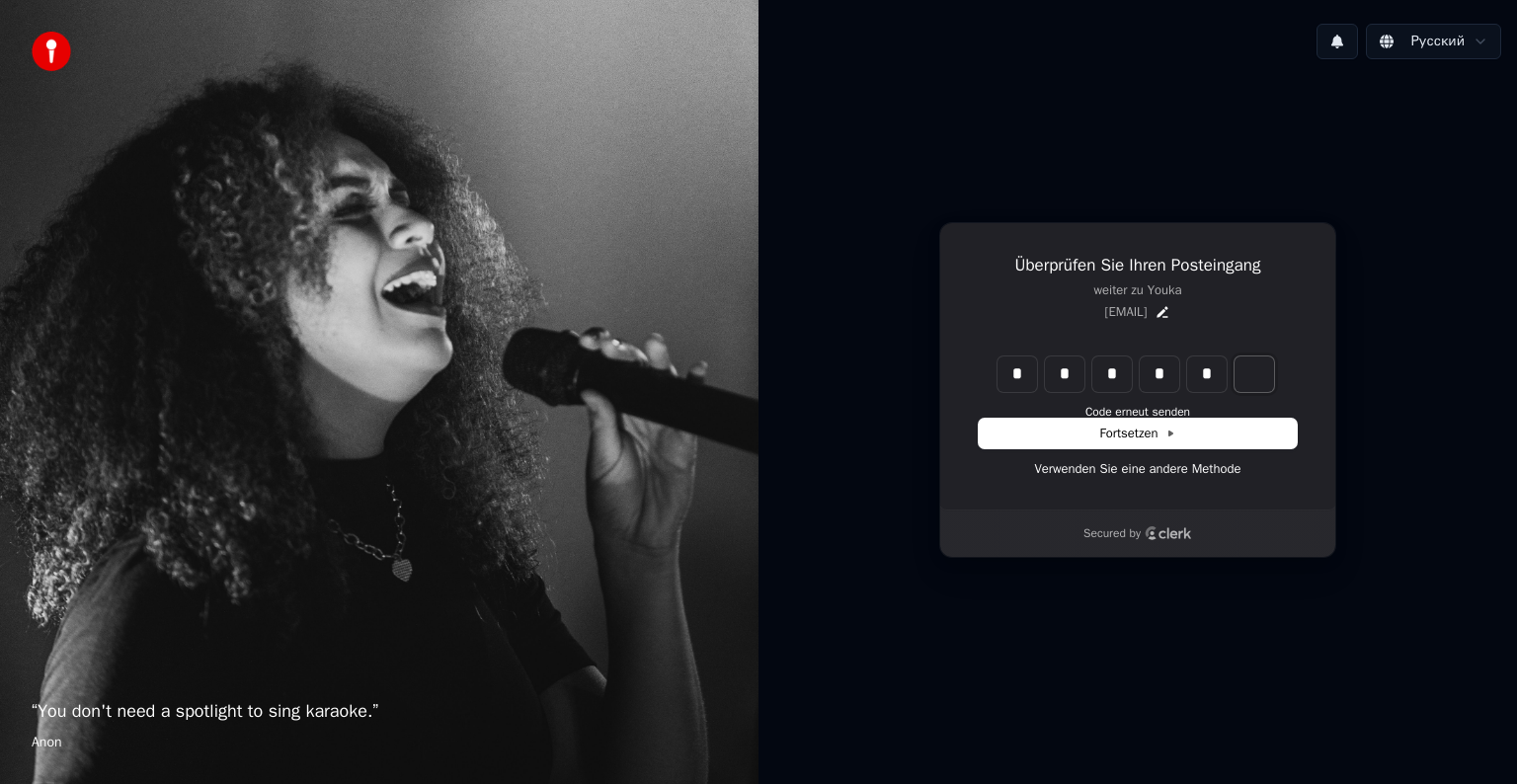 type on "******" 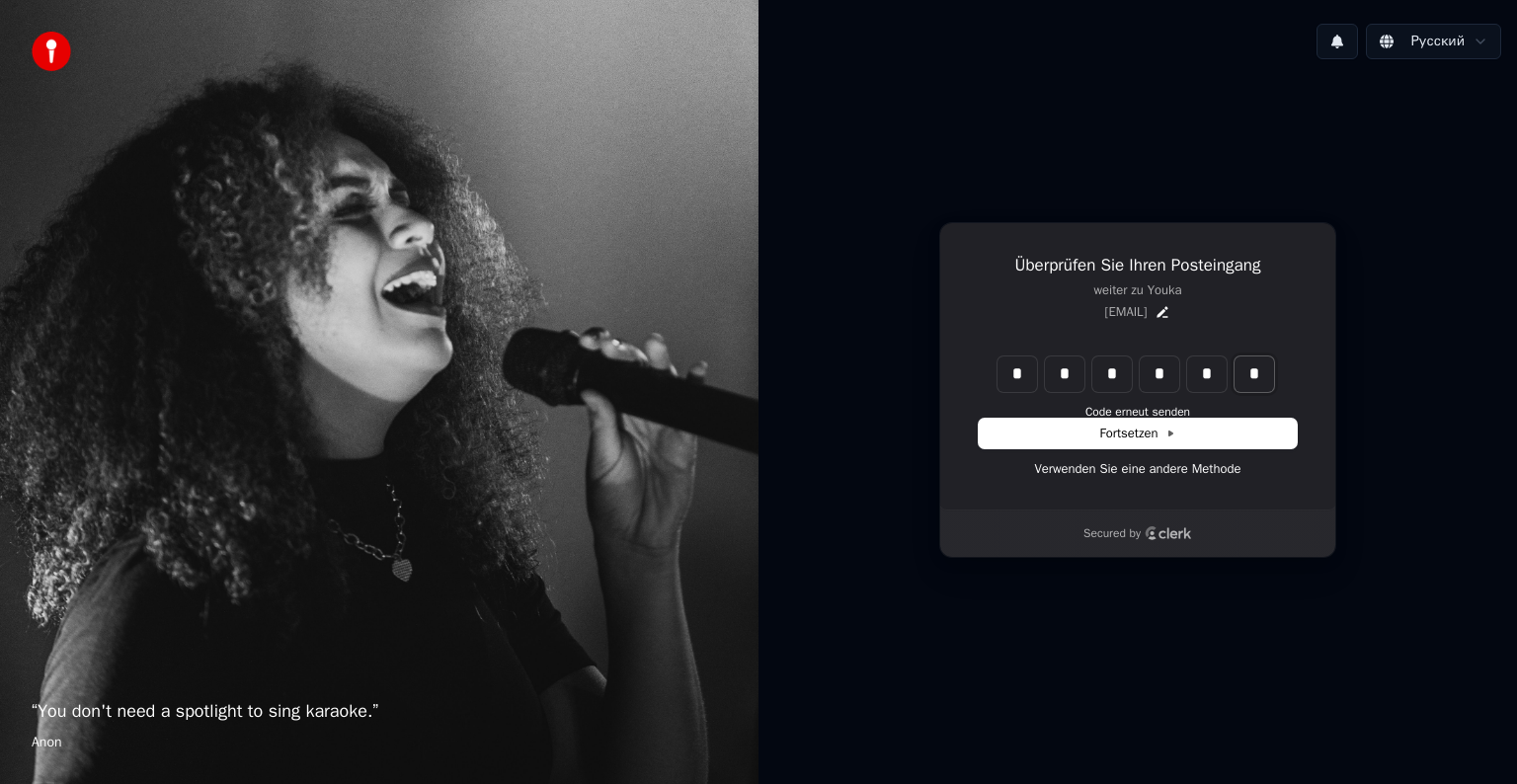 type on "*" 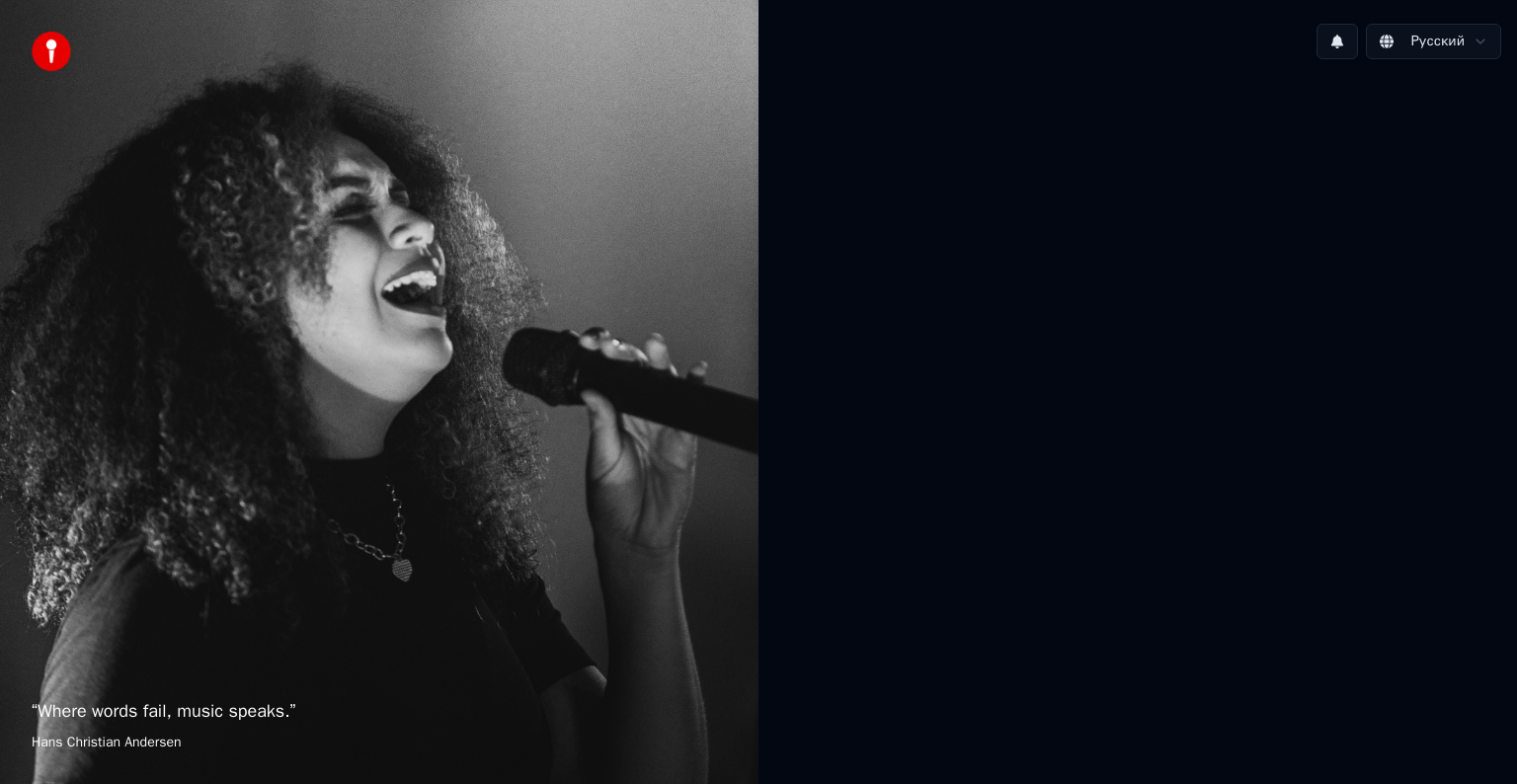 scroll, scrollTop: 0, scrollLeft: 0, axis: both 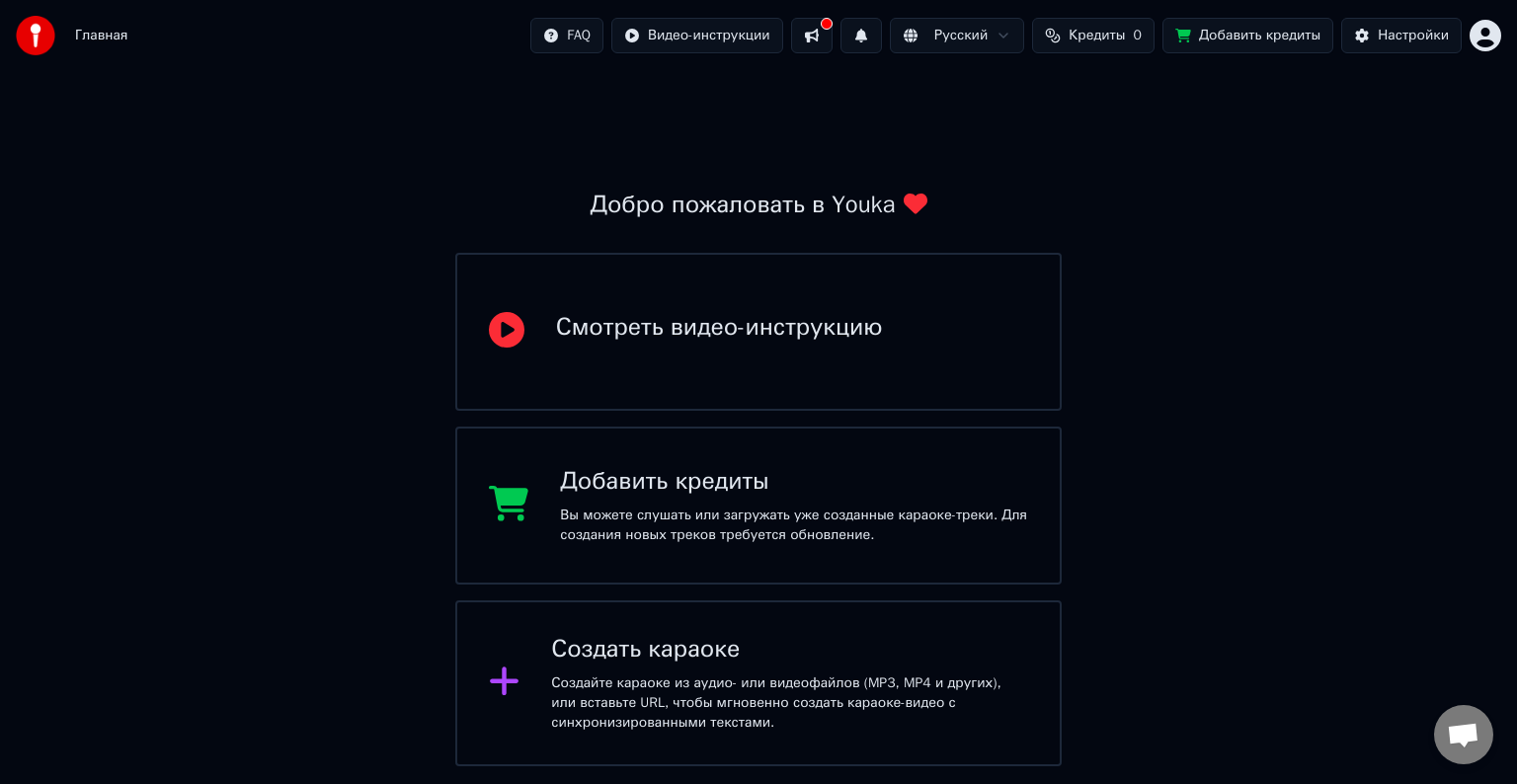 click on "Создайте караоке из аудио- или видеофайлов (MP3, MP4 и других), или вставьте URL, чтобы мгновенно создать караоке-видео с синхронизированными текстами." at bounding box center (789, 703) 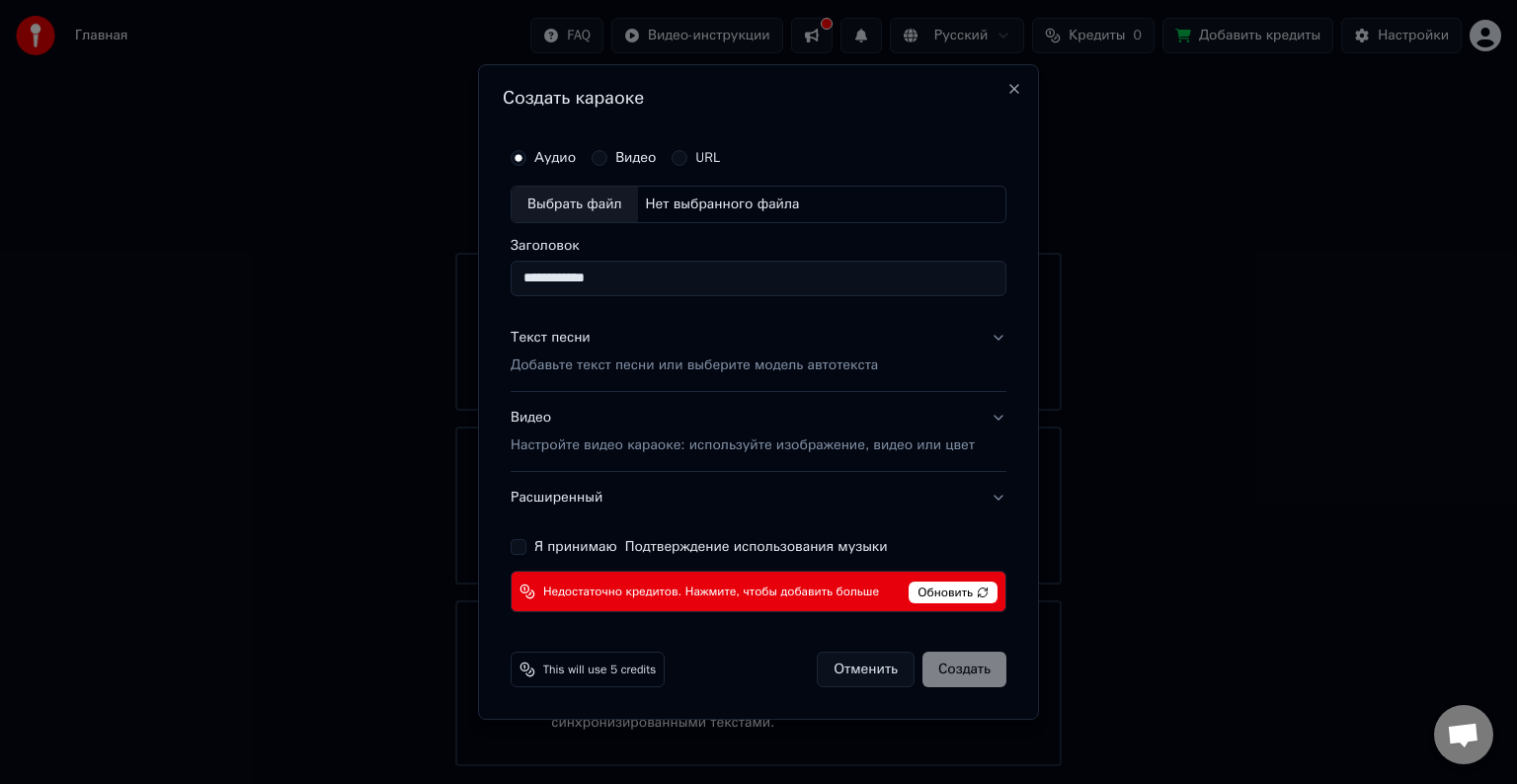 type on "**********" 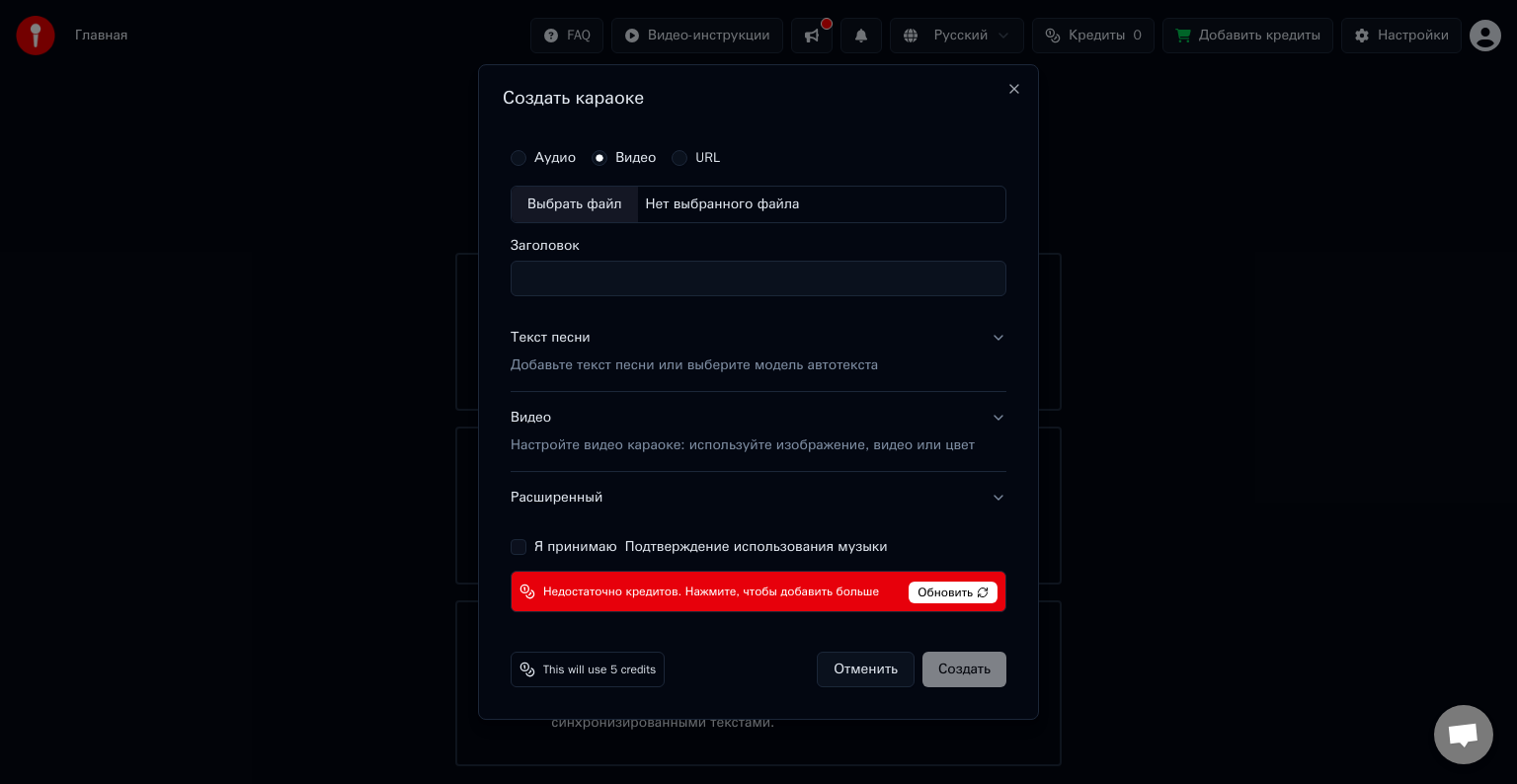click on "Заголовок" at bounding box center (758, 278) 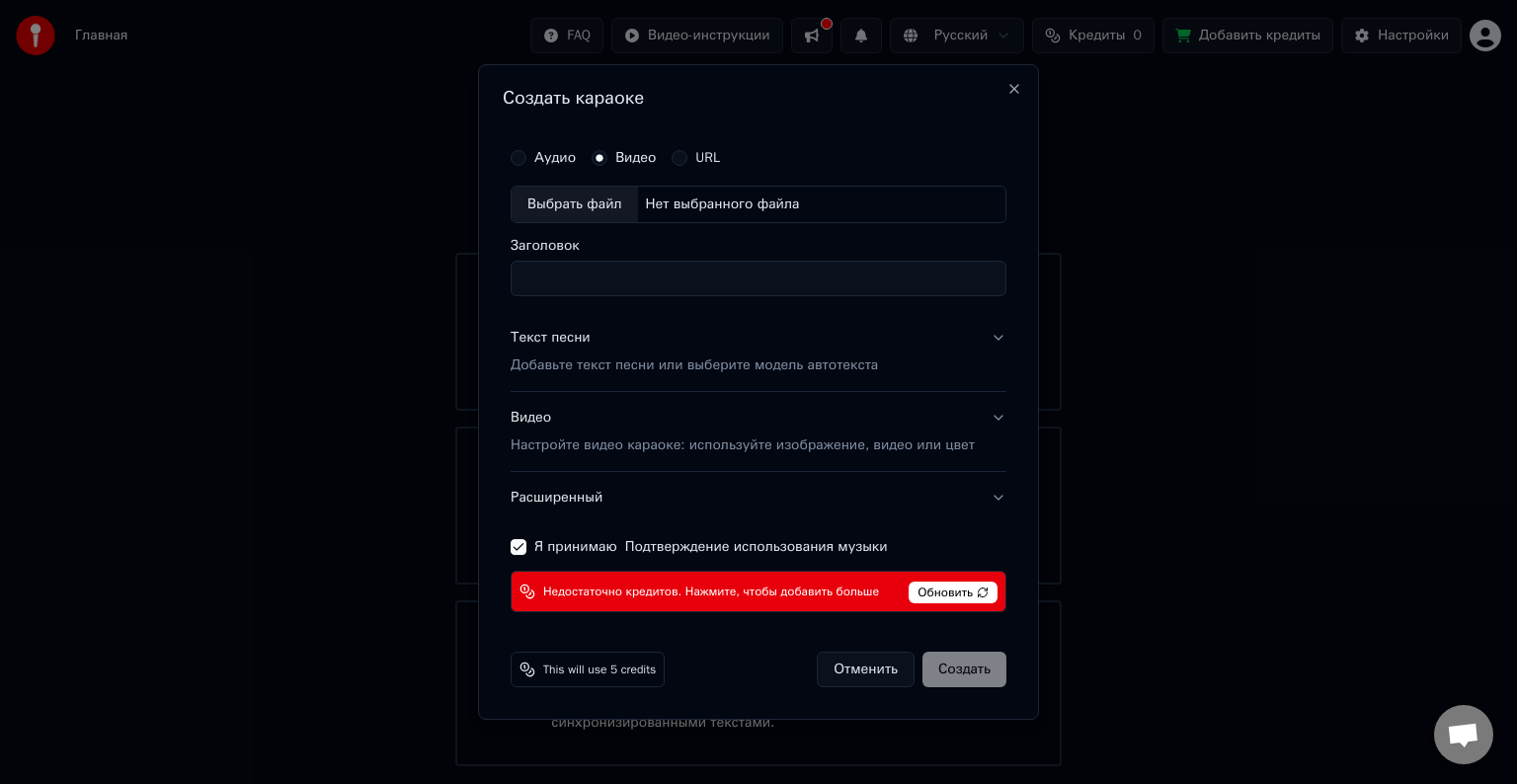 click on "Выбрать файл" at bounding box center (575, 204) 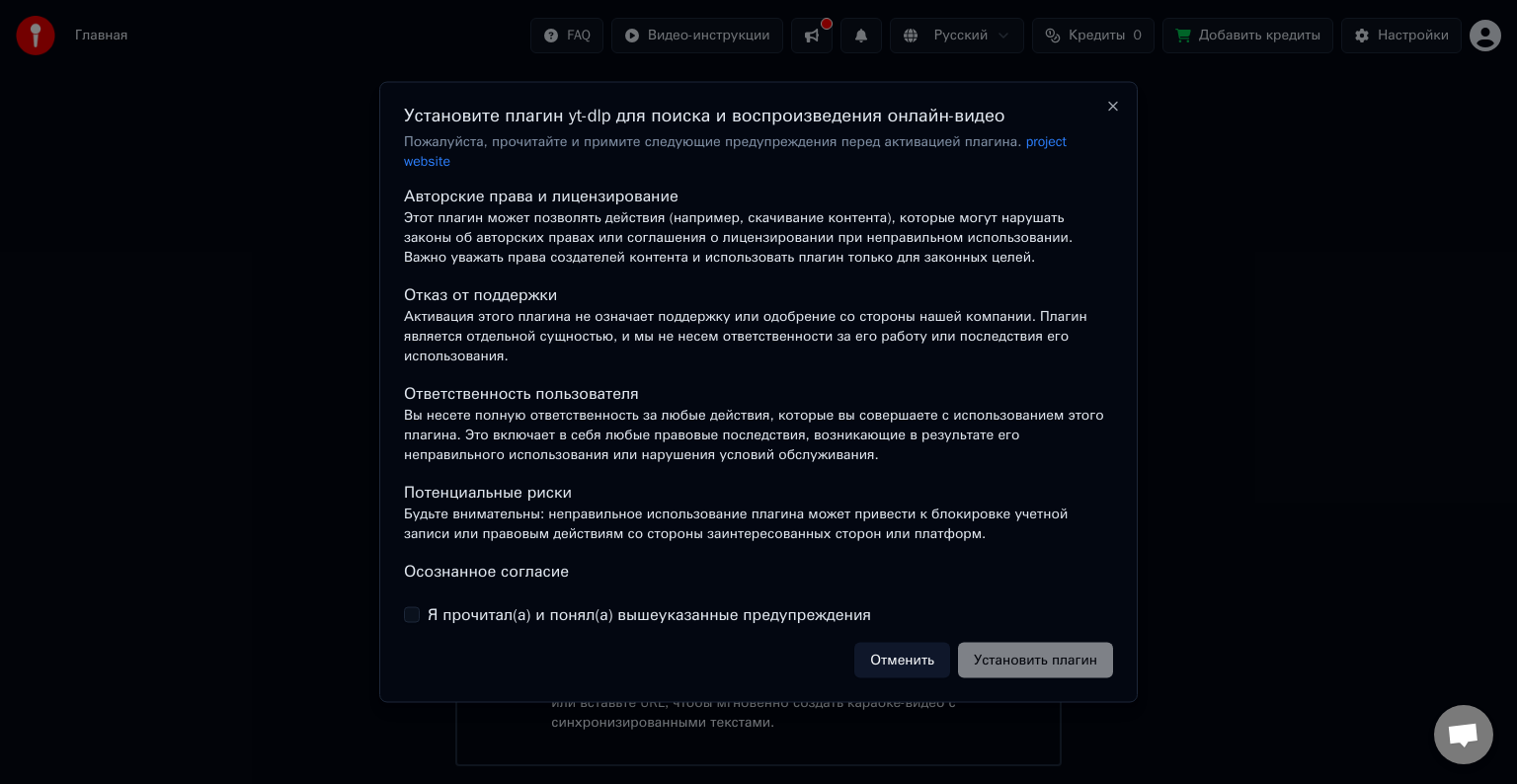 scroll, scrollTop: 124, scrollLeft: 0, axis: vertical 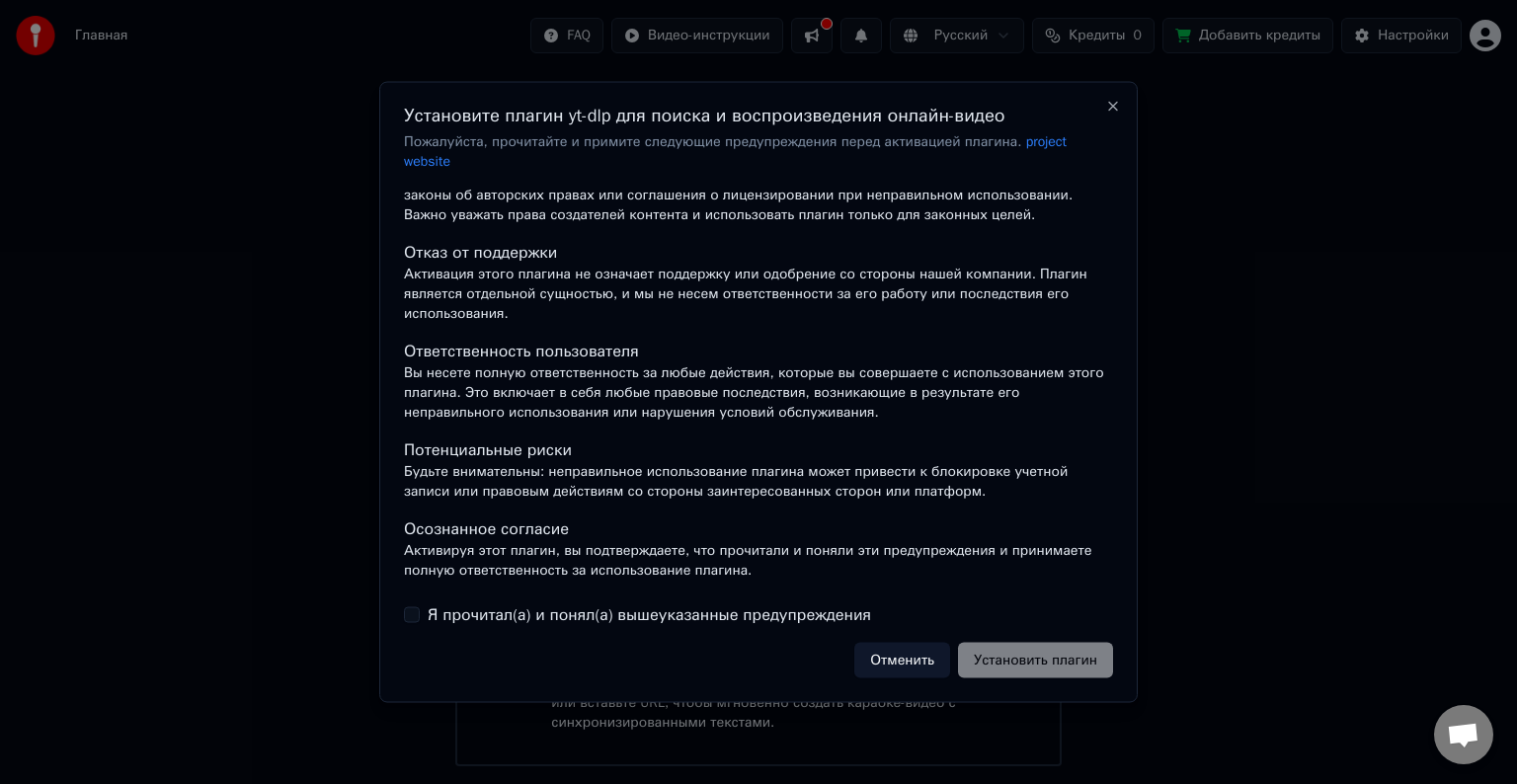 click on "Соблюдение закона Убедитесь, что ваше использование этого плагина полностью соответствует всем применимым законам и условиям сервисов, с которыми вы взаимодействуете, таких как YouTube. Авторские права и лицензирование Этот плагин может позволять действия (например, скачивание контента), которые могут нарушать законы об авторских правах или соглашения о лицензировании при неправильном использовании. Важно уважать права создателей контента и использовать плагин только для законных целей. Отказ от поддержки Ответственность пользователя" at bounding box center [758, 406] 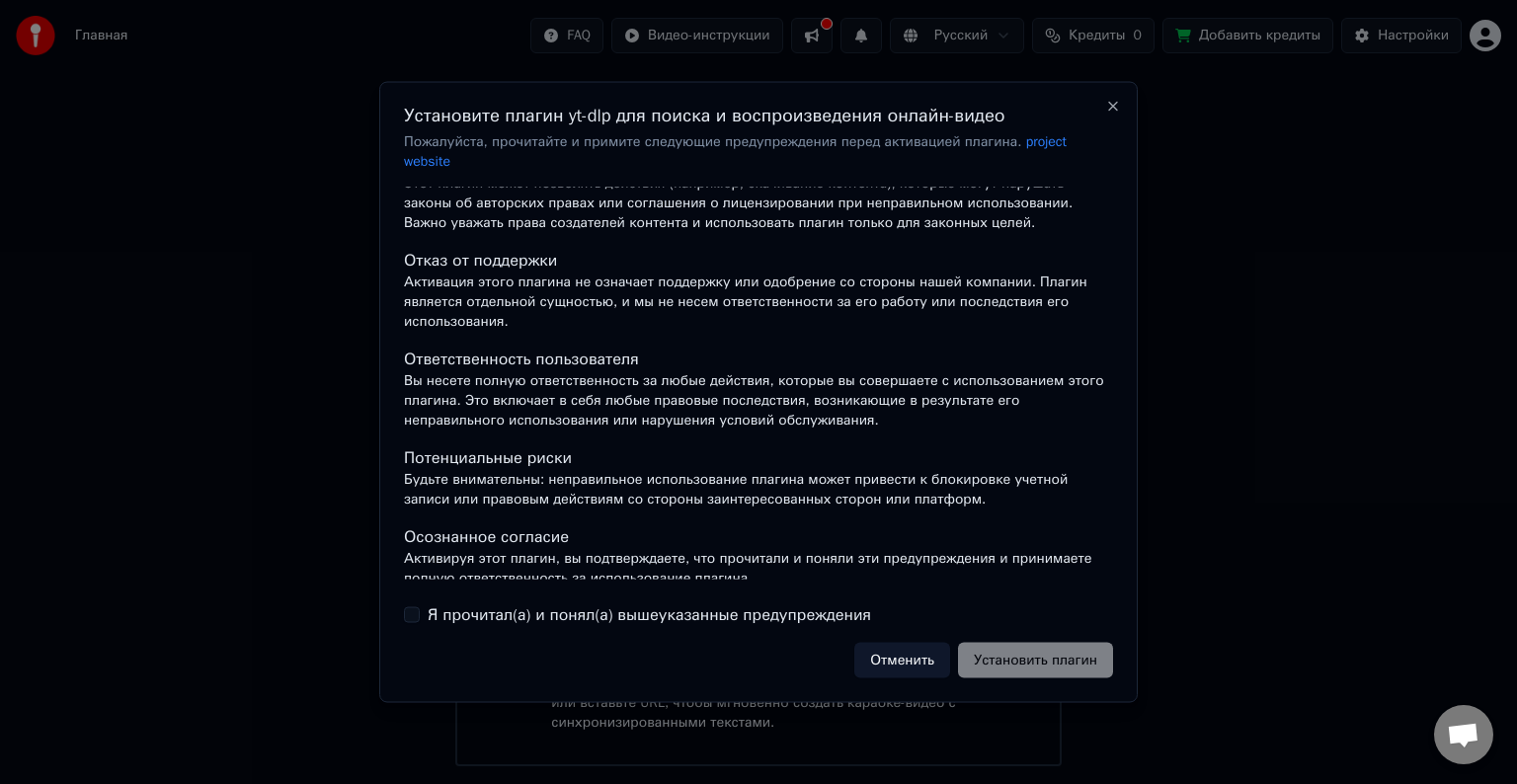 scroll, scrollTop: 124, scrollLeft: 0, axis: vertical 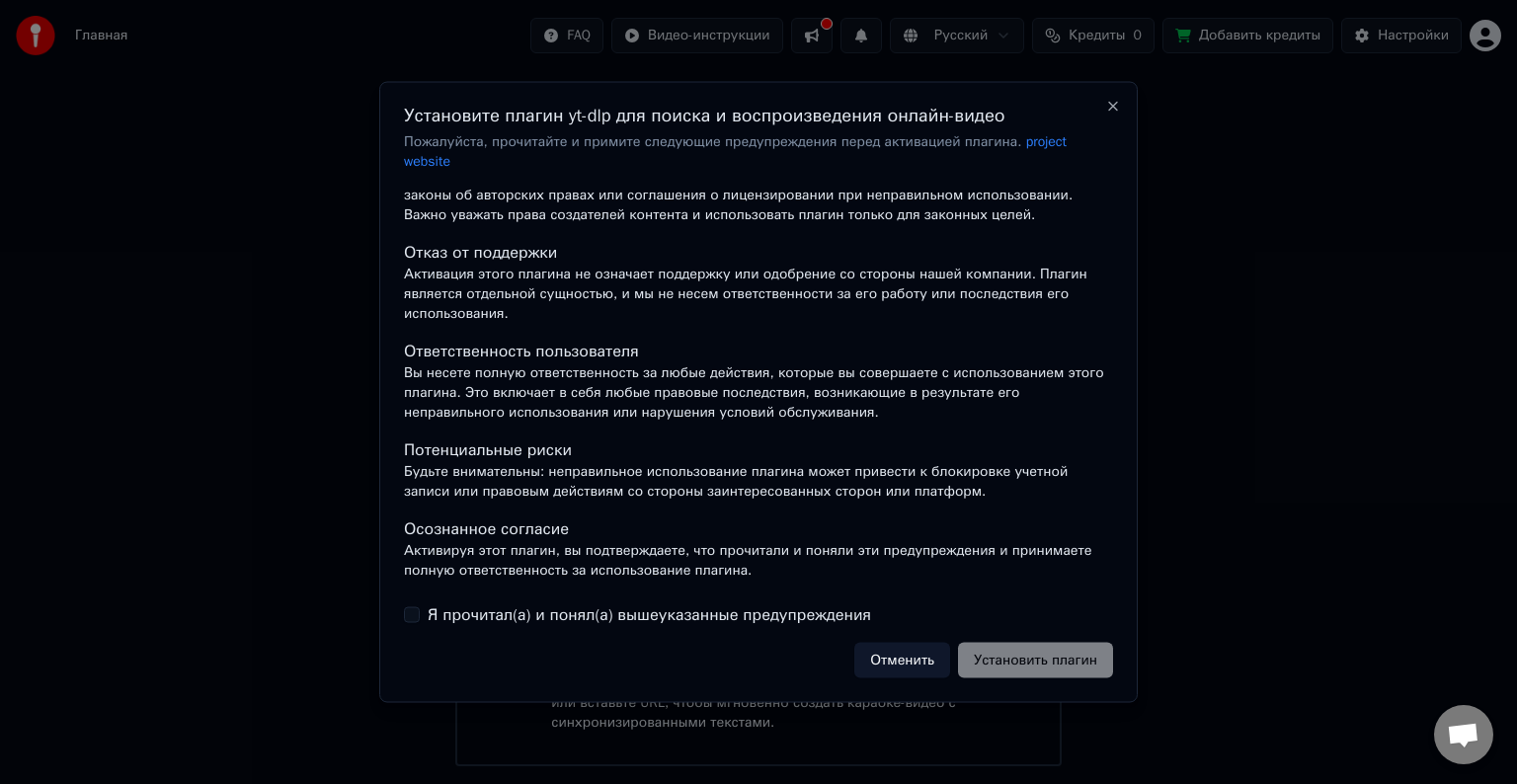 click on "Я прочитал(а) и понял(а) вышеуказанные предупреждения" at bounding box center [412, 614] 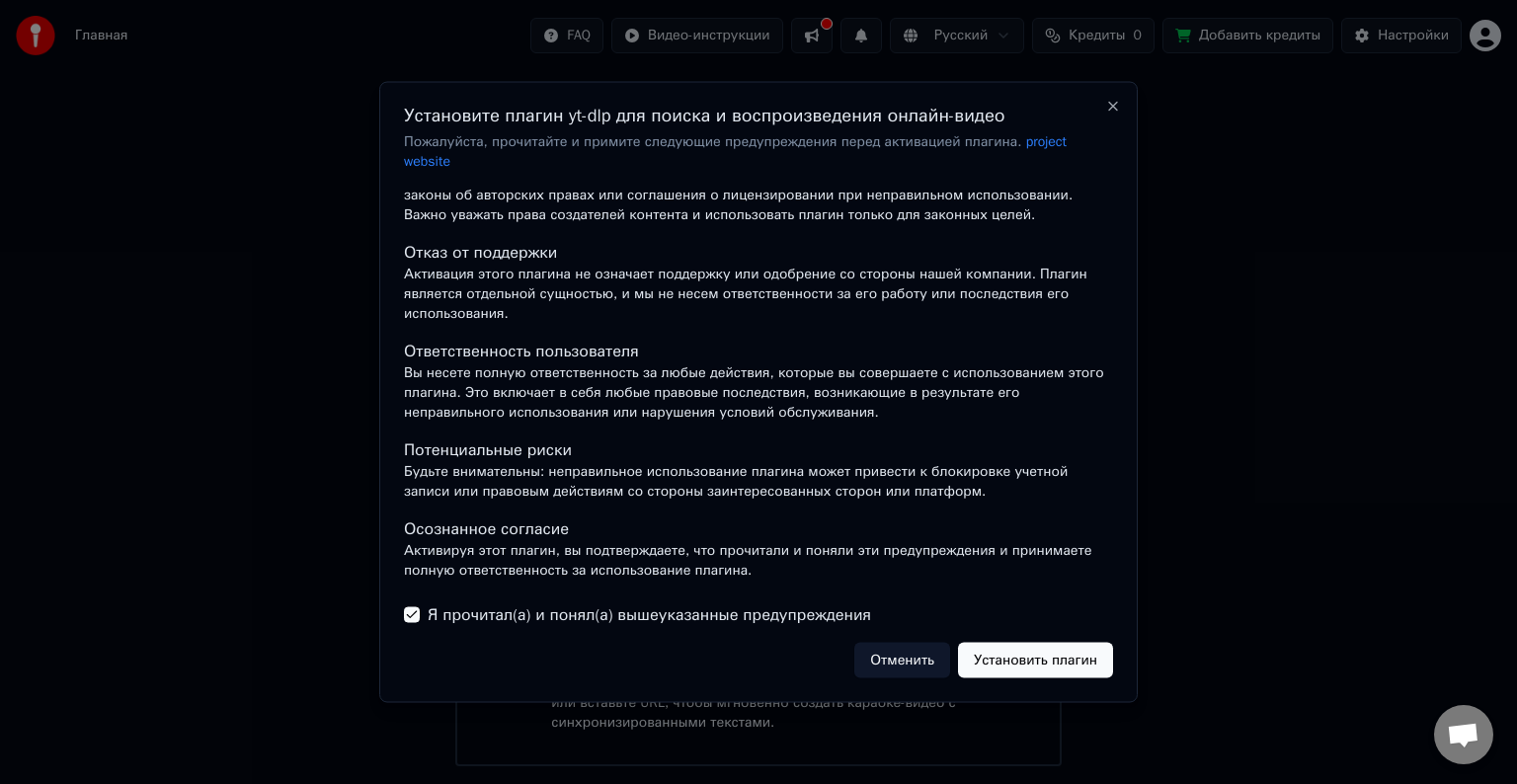 click on "Установить плагин" at bounding box center [1035, 660] 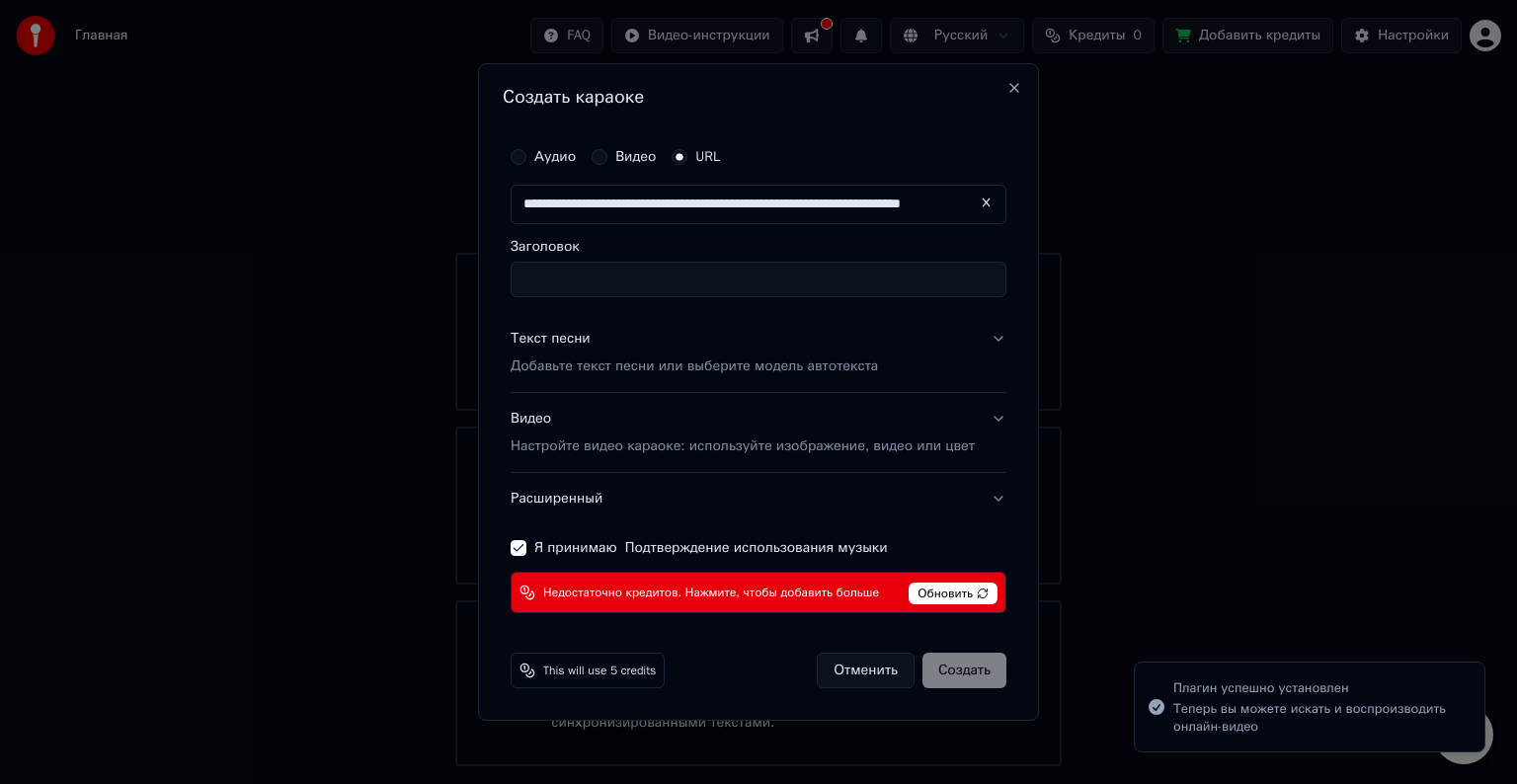 type on "**********" 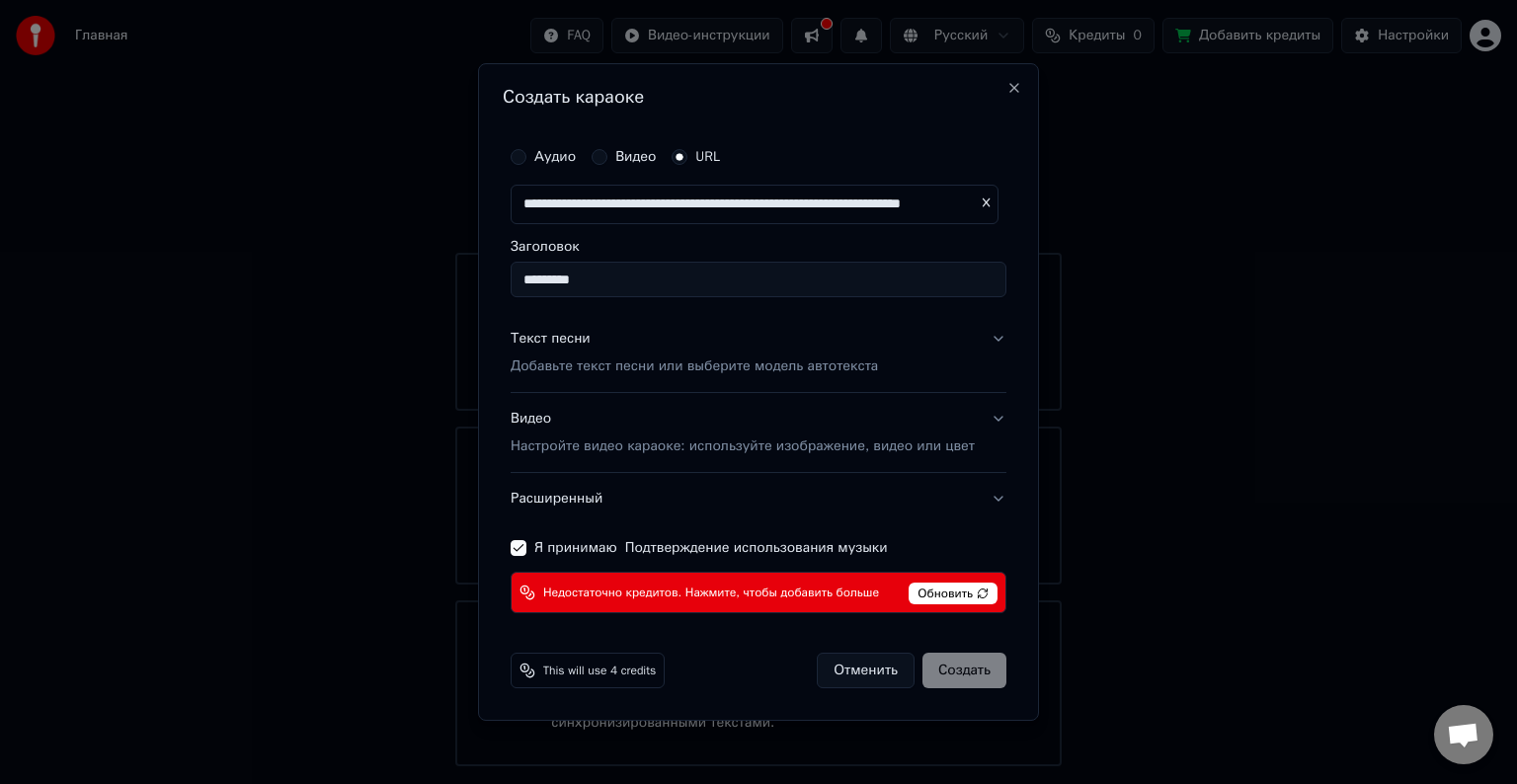 type on "*********" 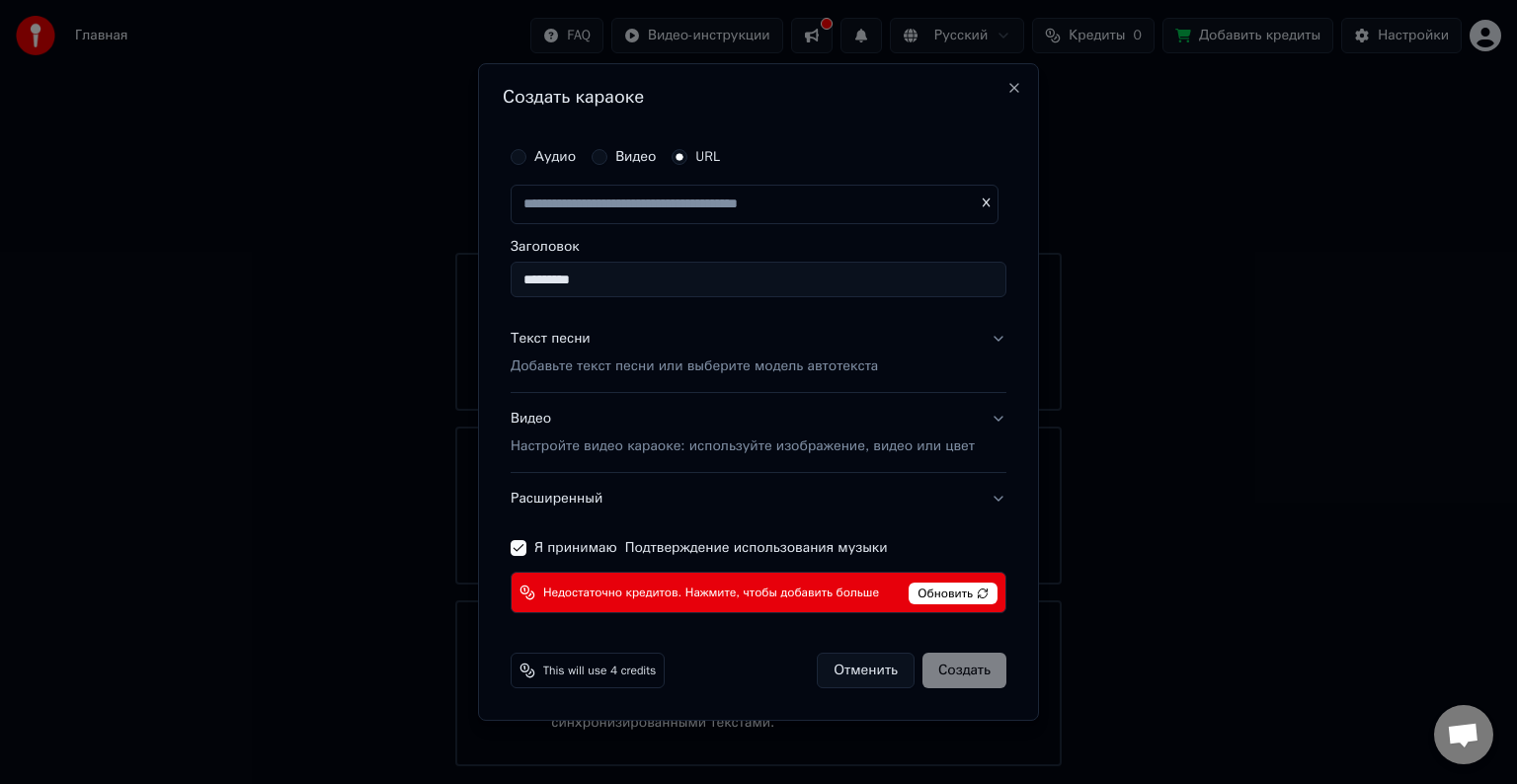 scroll, scrollTop: 0, scrollLeft: 0, axis: both 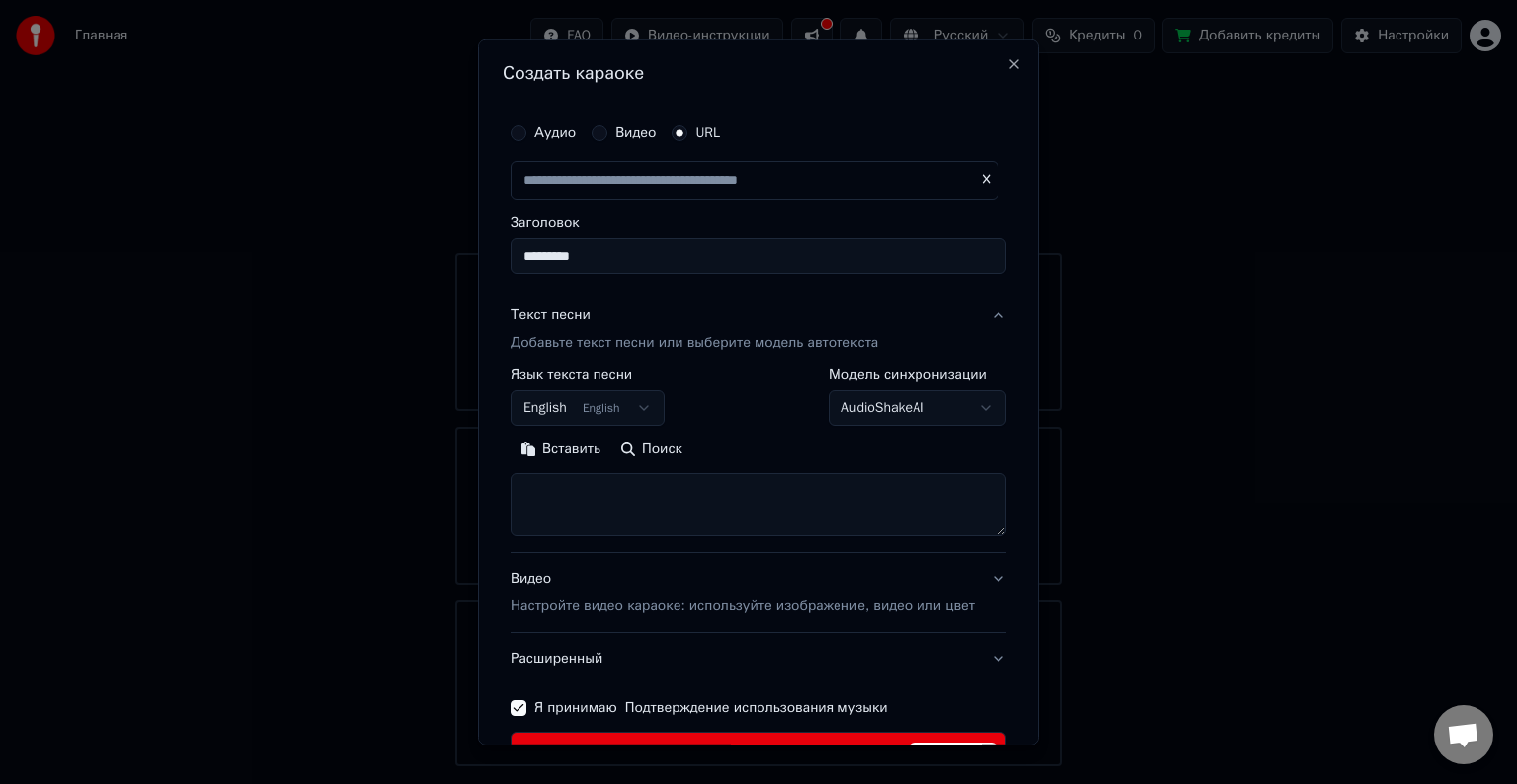 type on "**********" 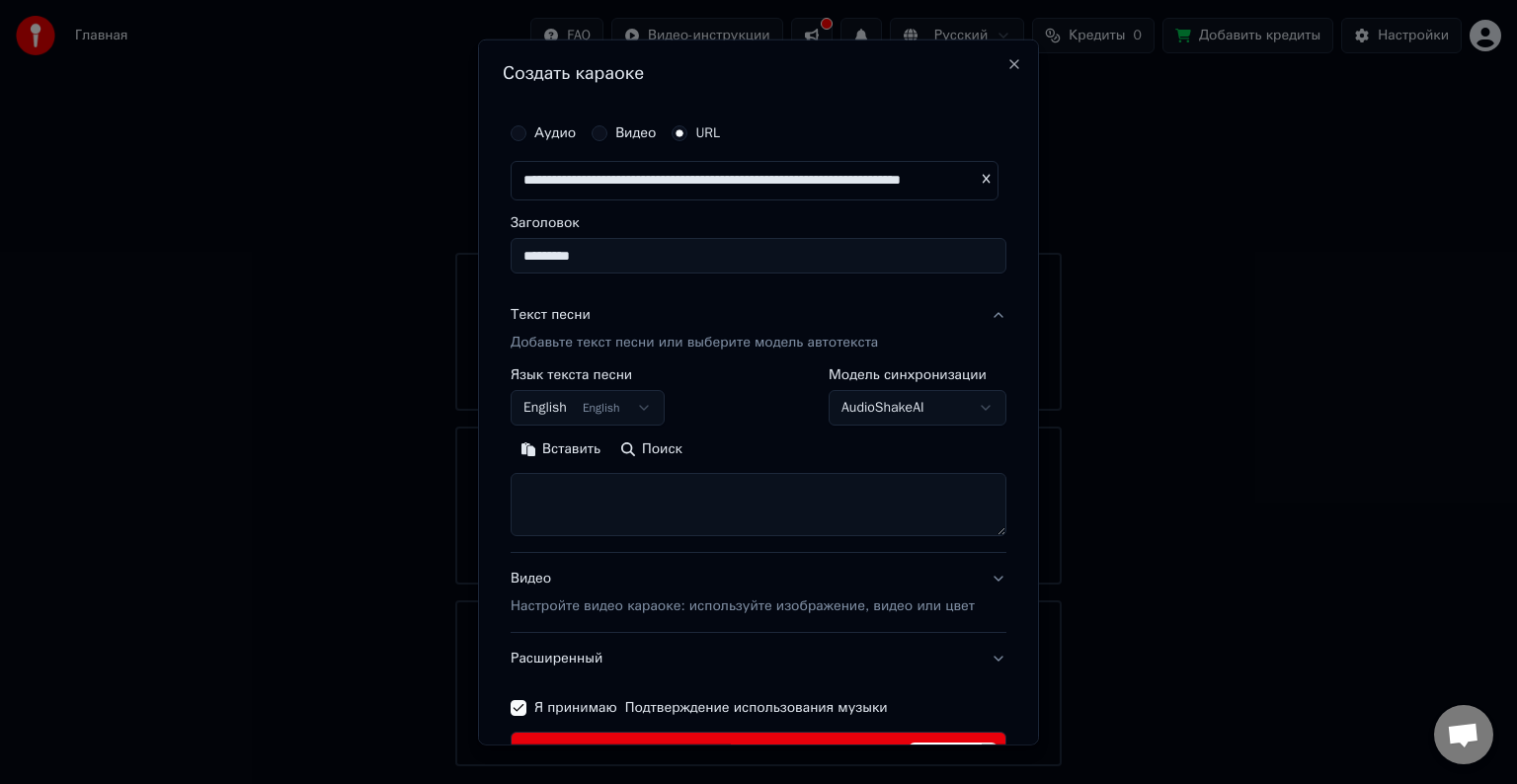click on "English English" at bounding box center [588, 408] 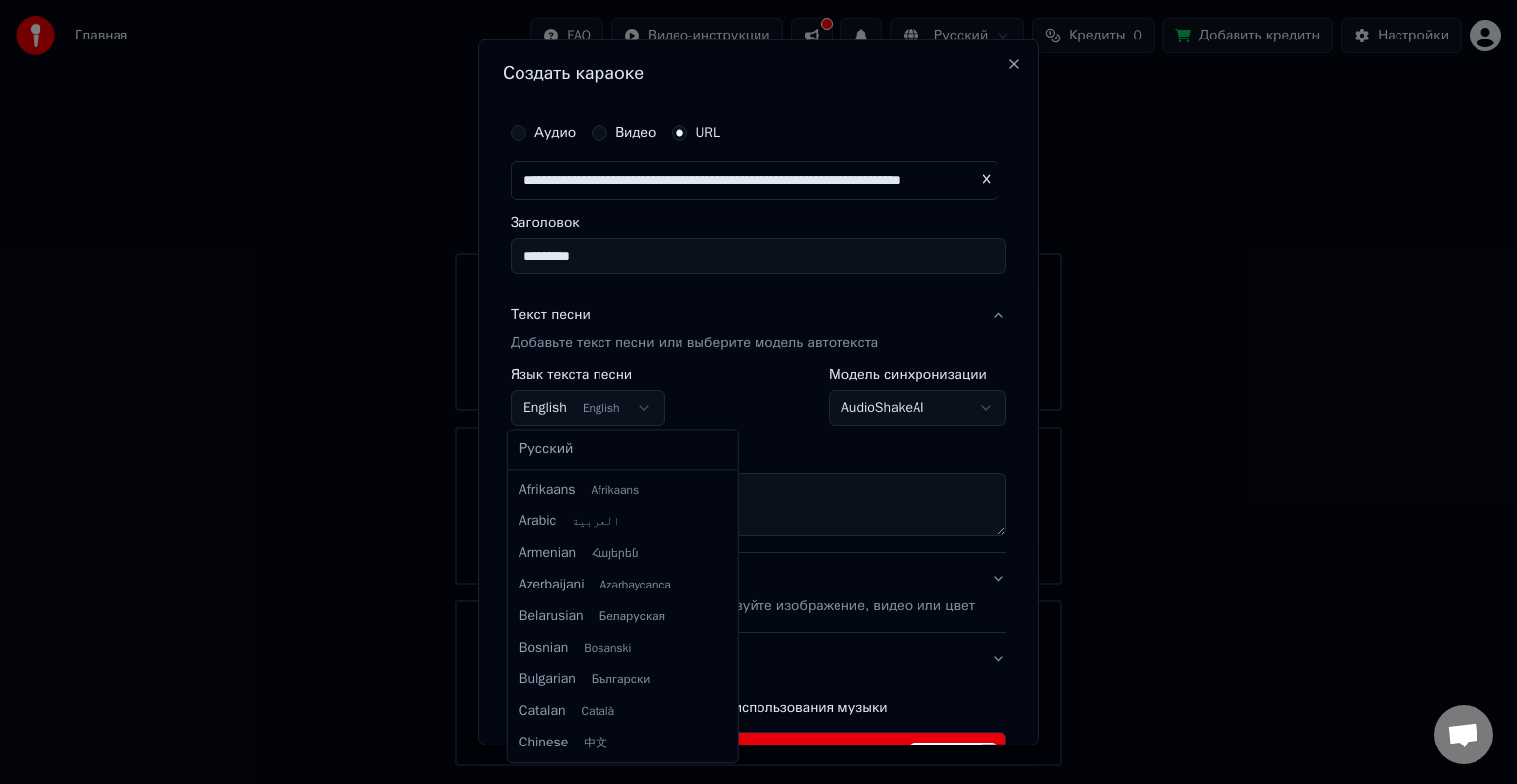 scroll, scrollTop: 158, scrollLeft: 0, axis: vertical 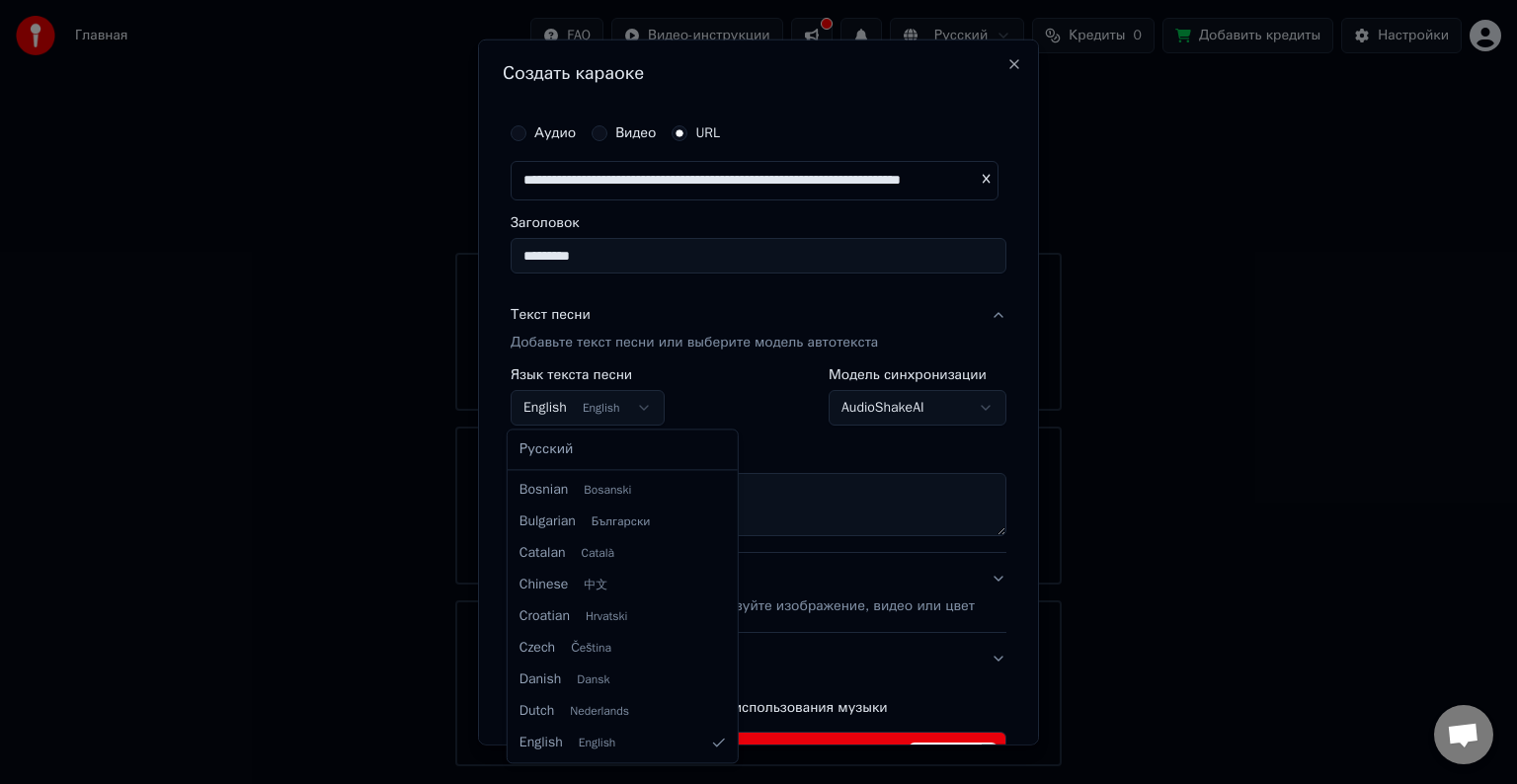 select on "**" 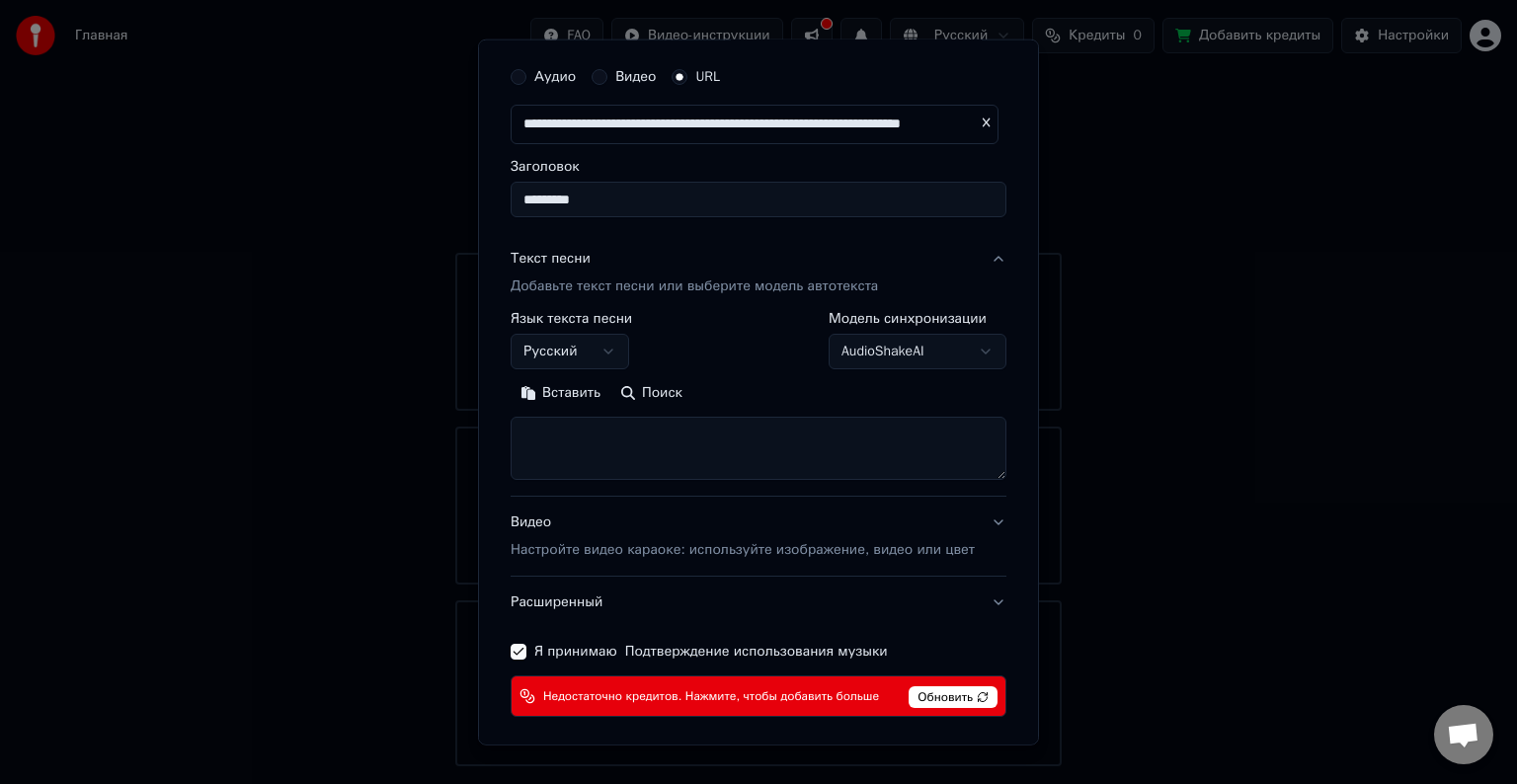 scroll, scrollTop: 99, scrollLeft: 0, axis: vertical 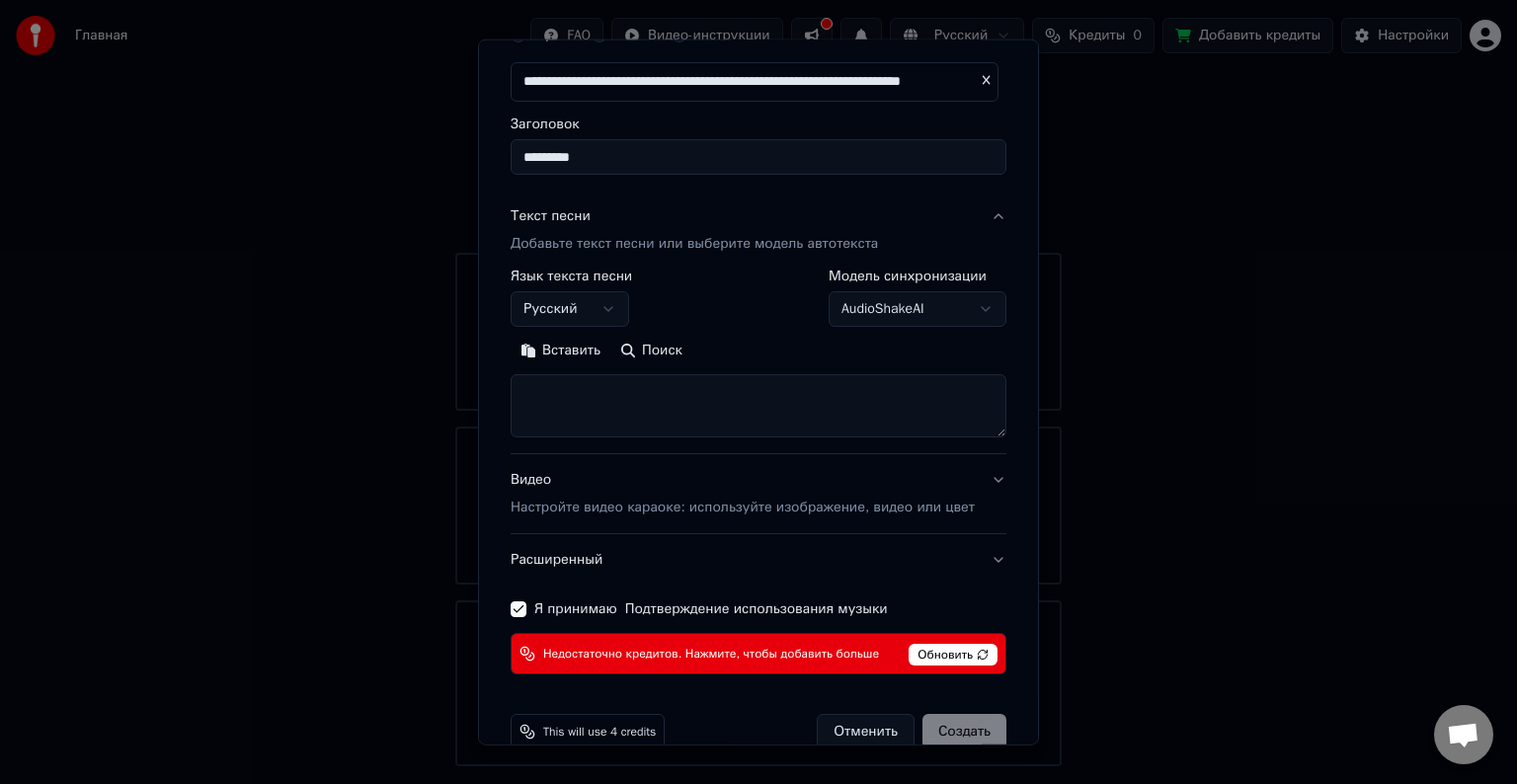 click on "Поиск" at bounding box center [651, 351] 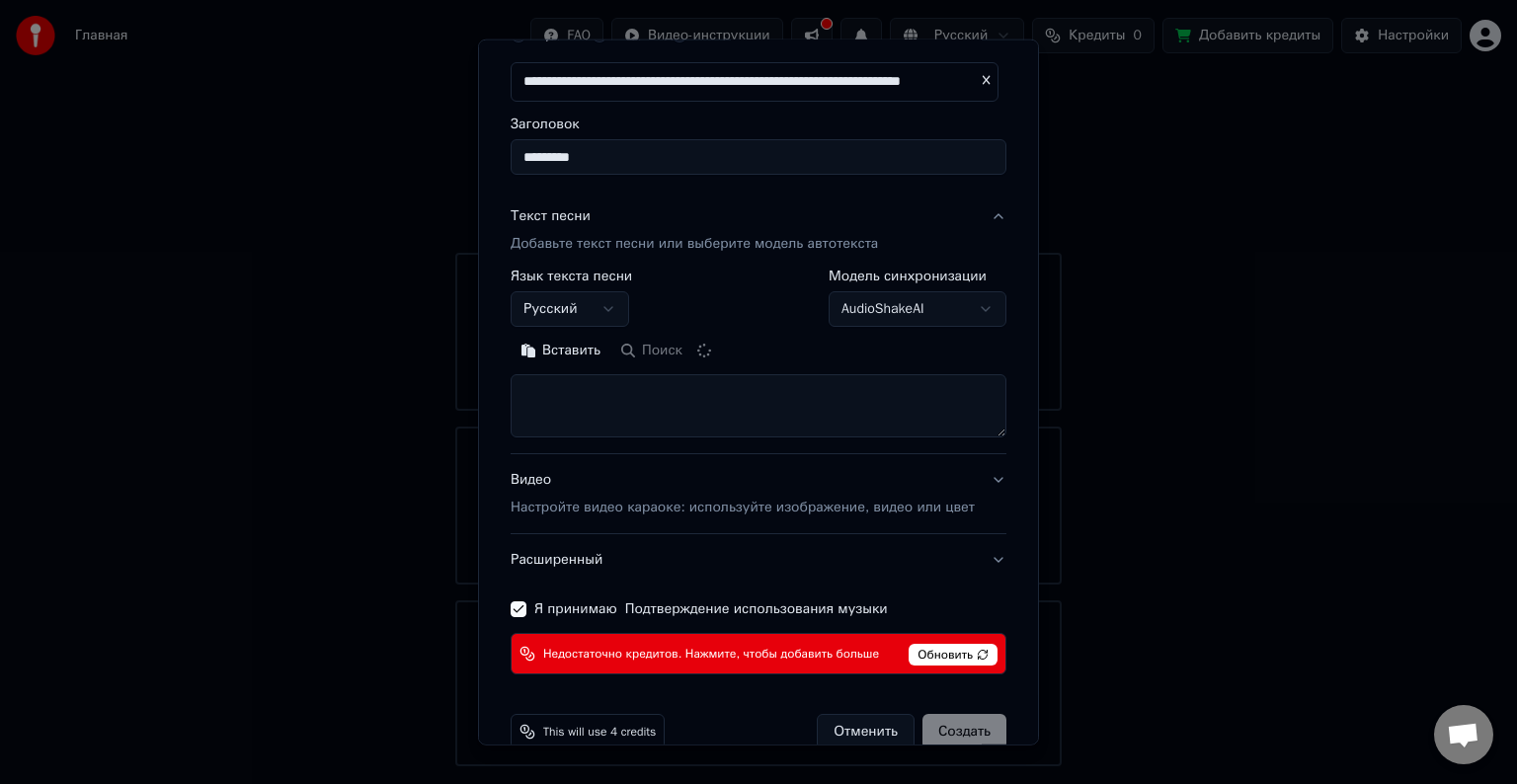 type on "**********" 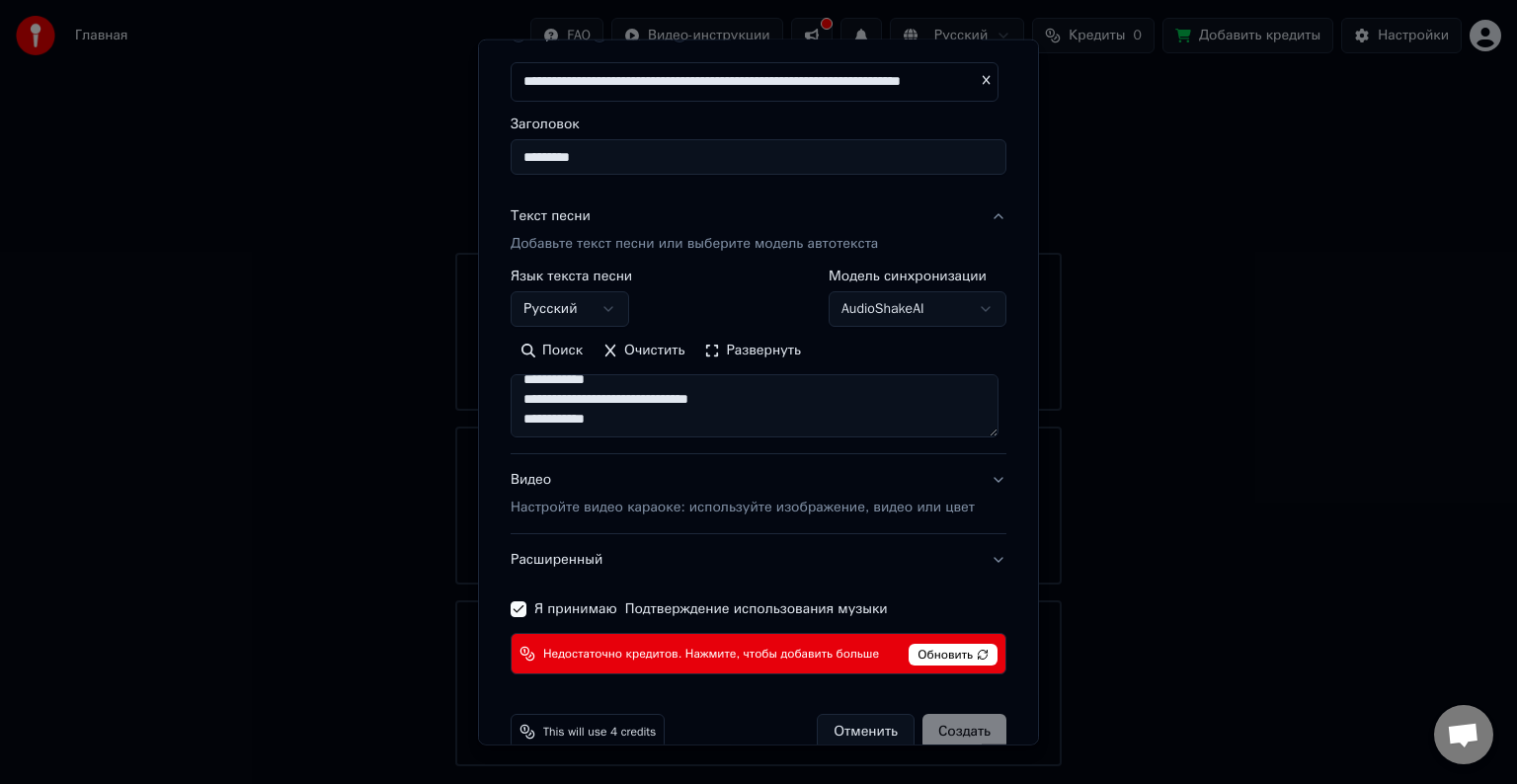 scroll, scrollTop: 763, scrollLeft: 0, axis: vertical 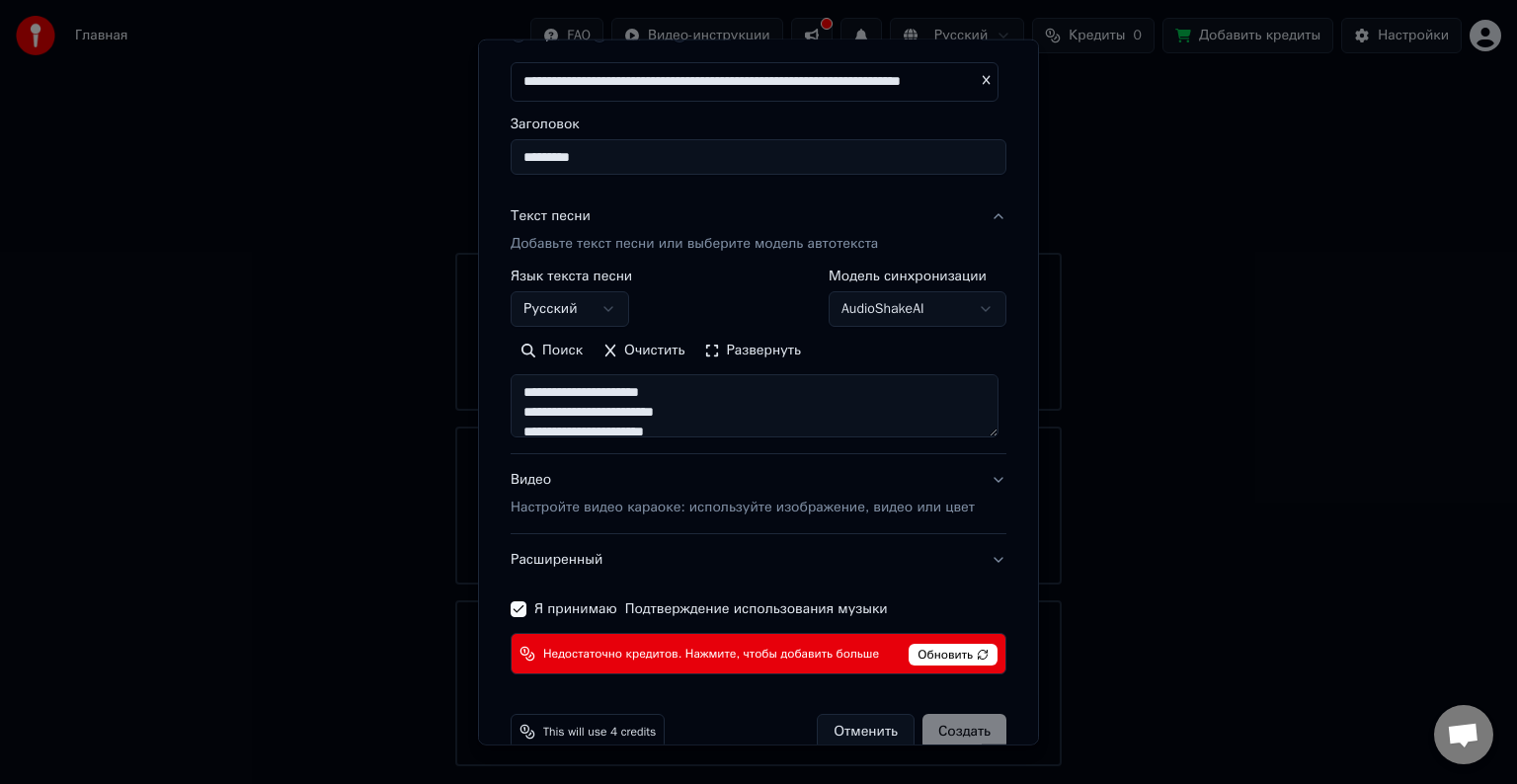 drag, startPoint x: 620, startPoint y: 423, endPoint x: 400, endPoint y: 305, distance: 249.64775 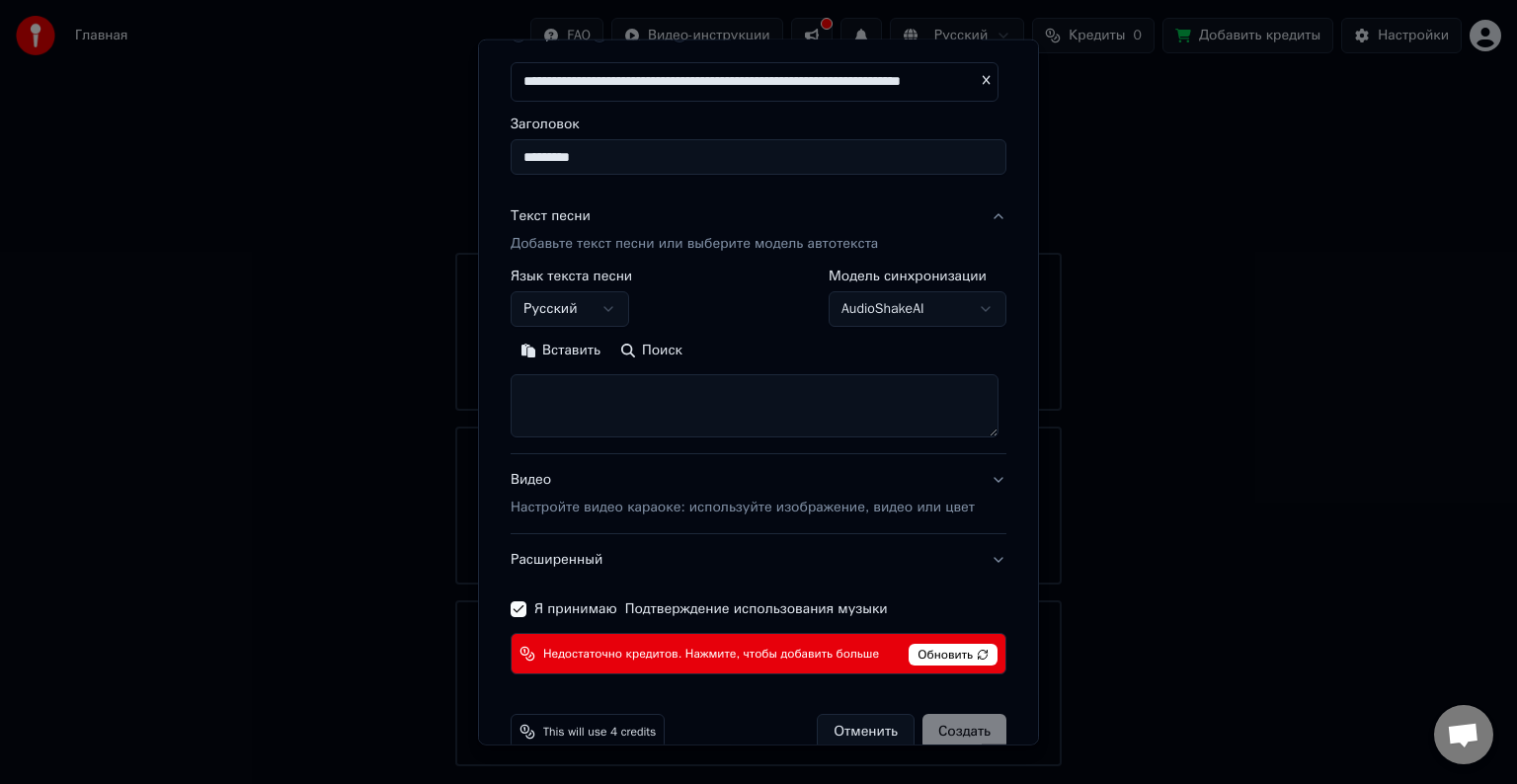 type 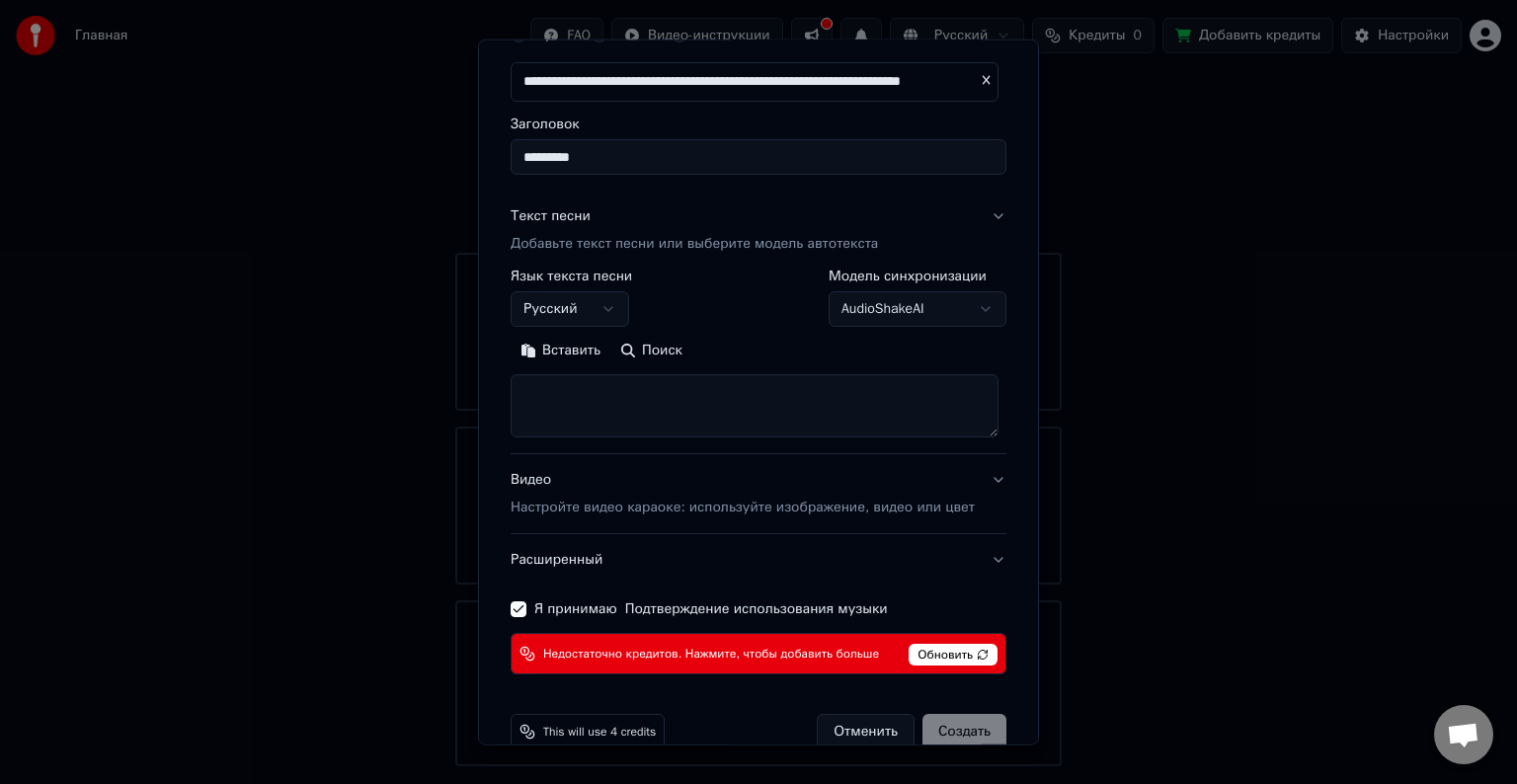 scroll, scrollTop: 0, scrollLeft: 0, axis: both 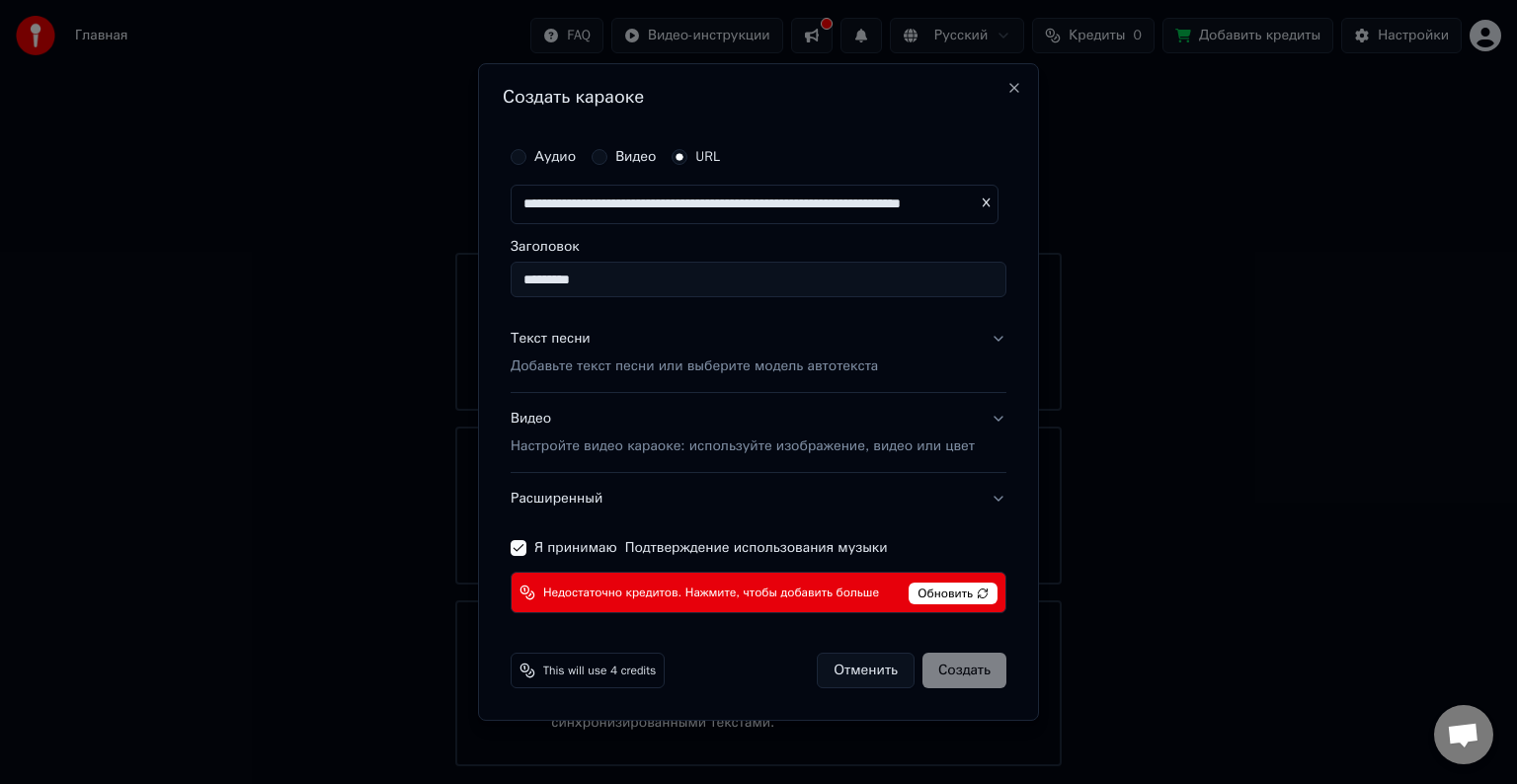 click on "Отменить Создать" at bounding box center [912, 670] 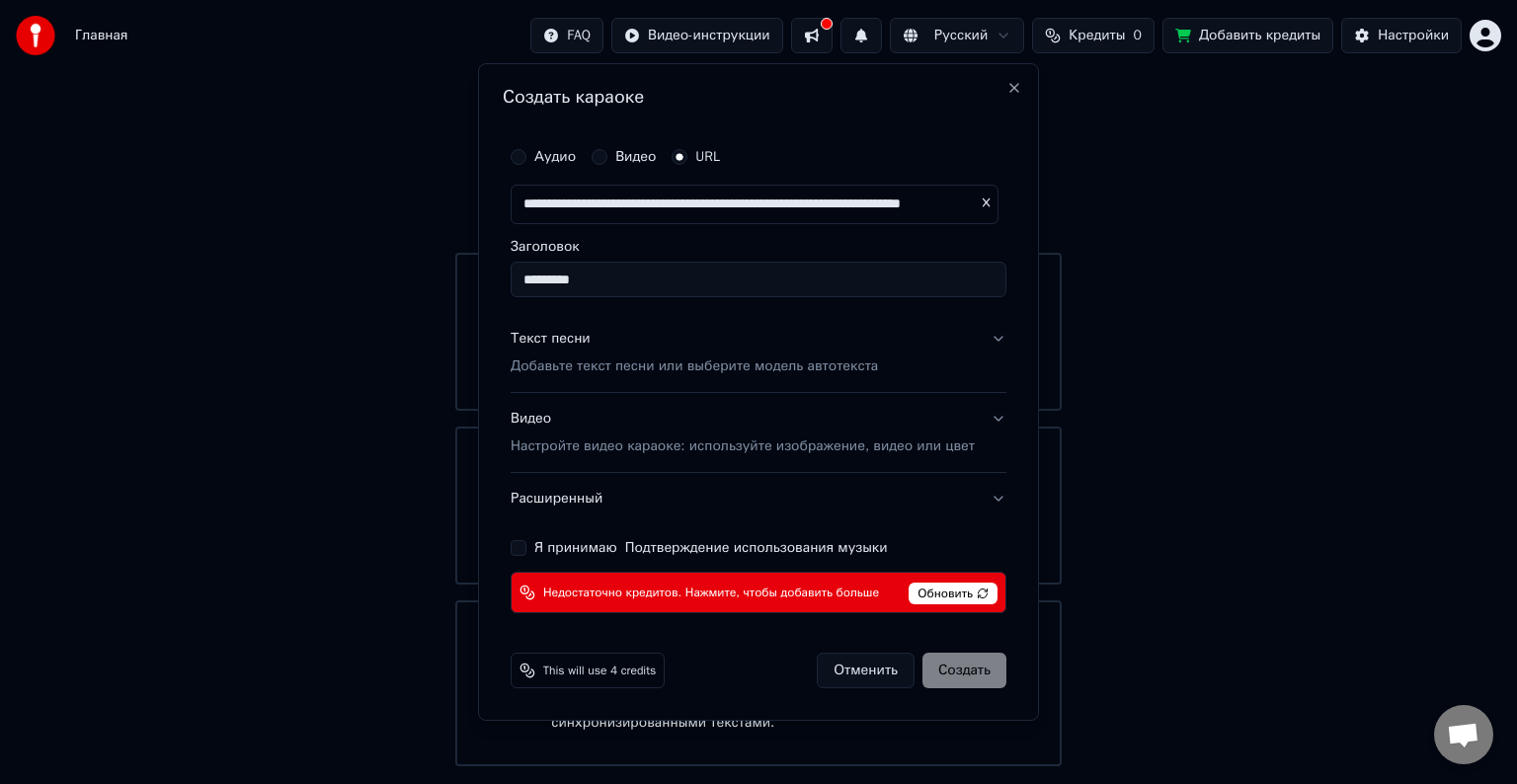 type 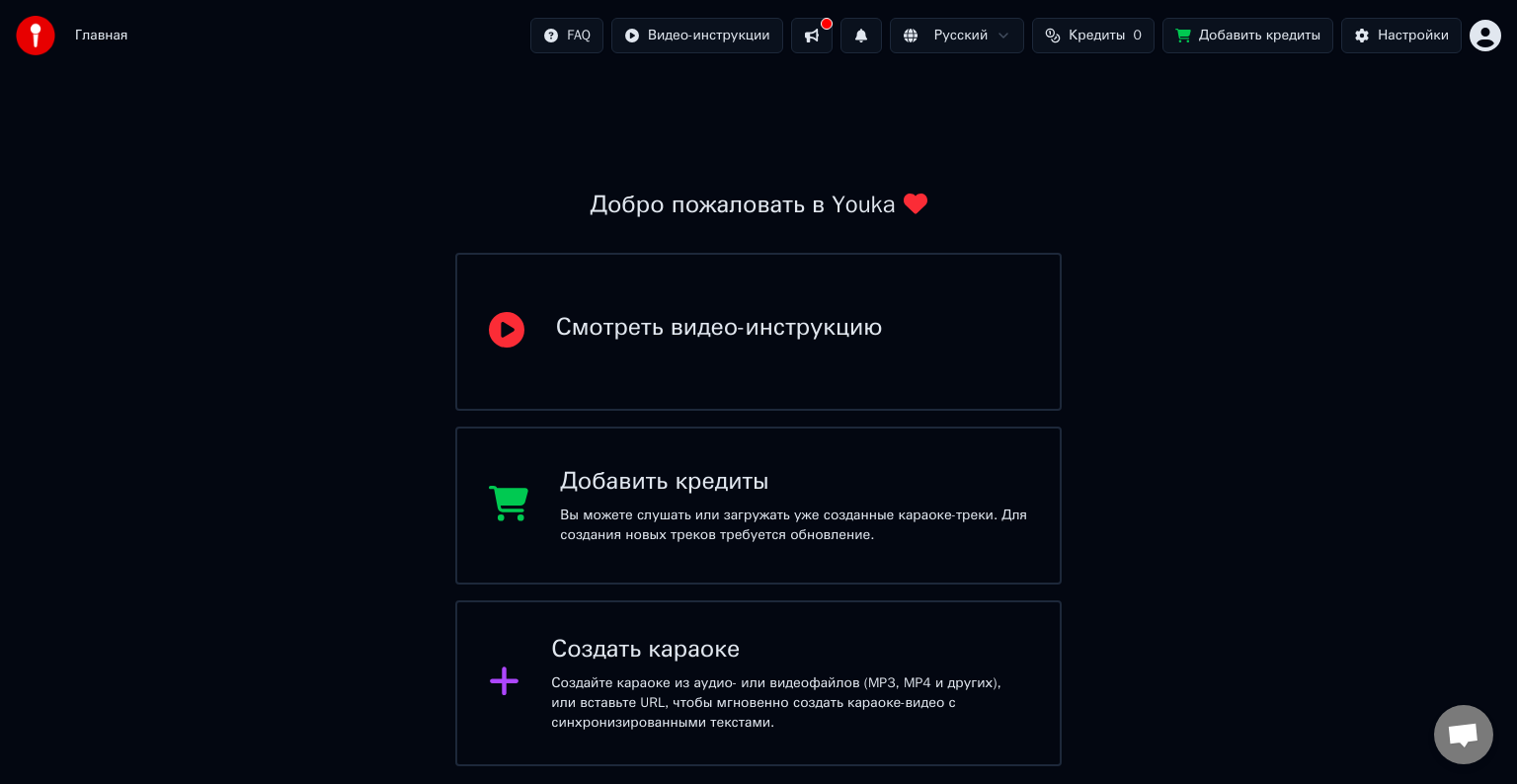 click on "Главная FAQ Видео-инструкции Русский Кредиты 0 Добавить кредиты Настройки Добро пожаловать в Youka Смотреть видео-инструкцию Добавить кредиты Вы можете слушать или загружать уже созданные караоке-треки. Для создания новых треков требуется обновление. Создать караоке Создайте караоке из аудио- или видеофайлов (MP3, MP4 и других), или вставьте URL, чтобы мгновенно создать караоке-видео с синхронизированными текстами." at bounding box center (758, 383) 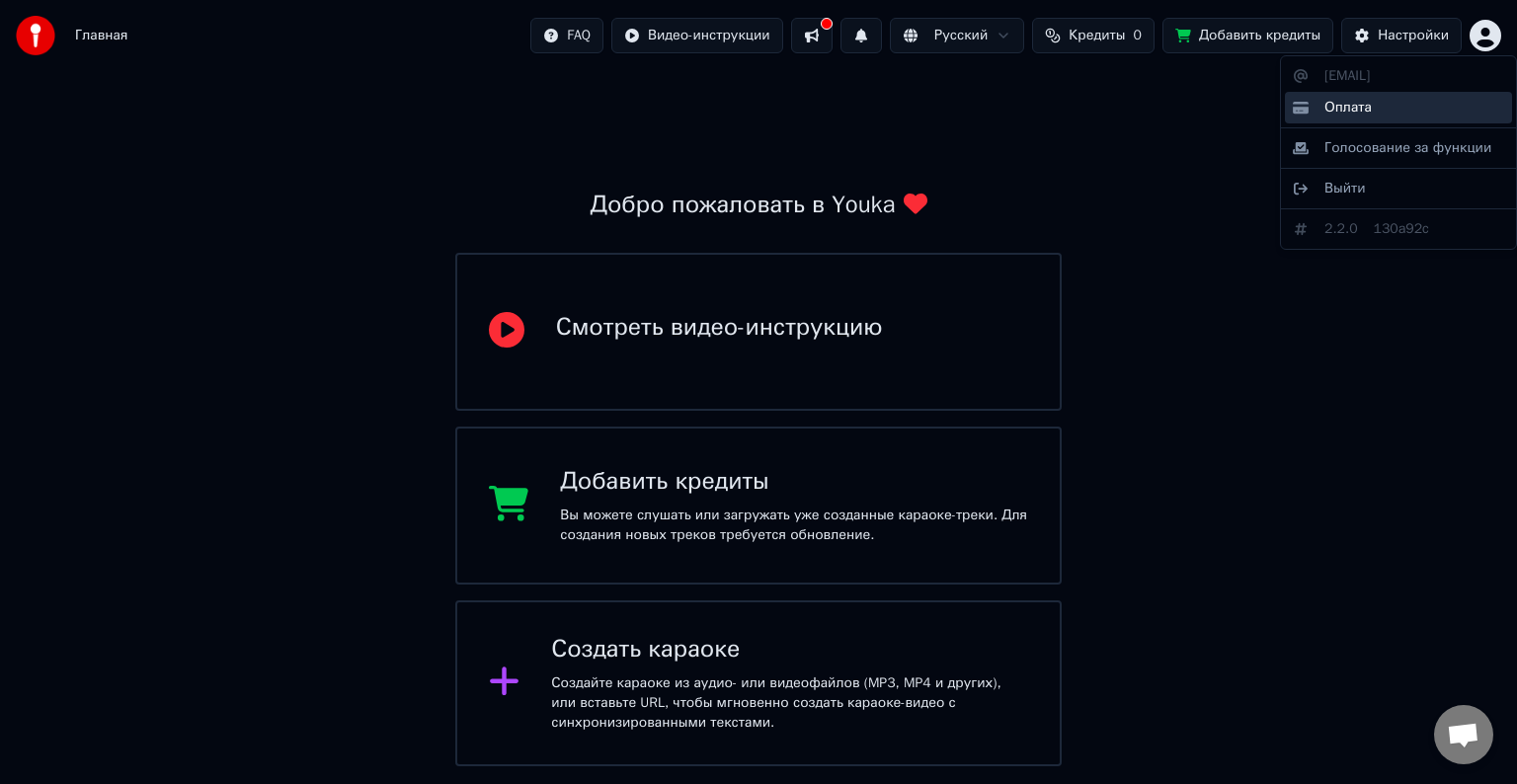 click on "Оплата" at bounding box center (1348, 108) 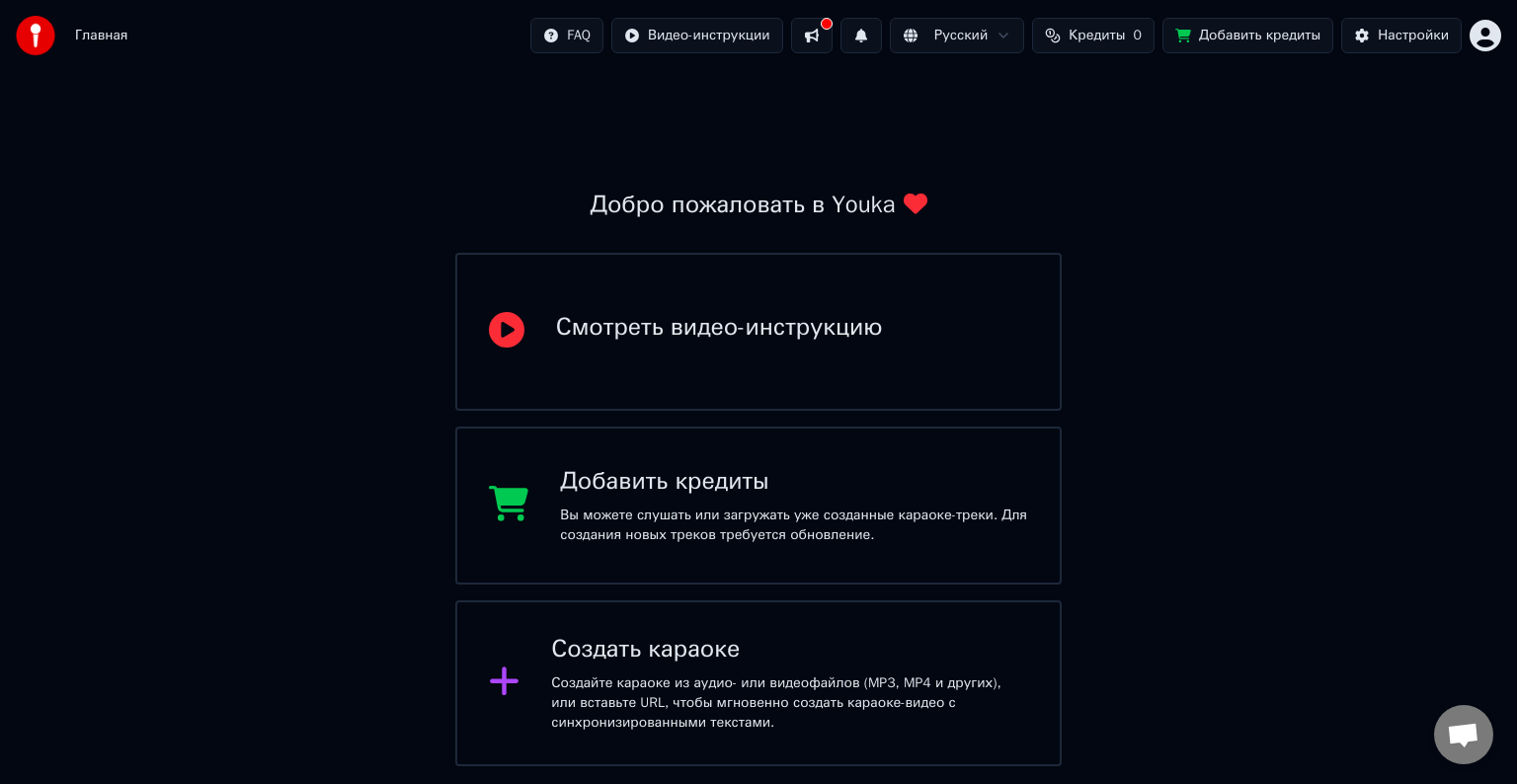 click on "Главная FAQ Видео-инструкции Русский Кредиты 0 Добавить кредиты Настройки Добро пожаловать в Youka Смотреть видео-инструкцию Добавить кредиты Вы можете слушать или загружать уже созданные караоке-треки. Для создания новых треков требуется обновление. Создать караоке Создайте караоке из аудио- или видеофайлов (MP3, MP4 и других), или вставьте URL, чтобы мгновенно создать караоке-видео с синхронизированными текстами." at bounding box center [758, 383] 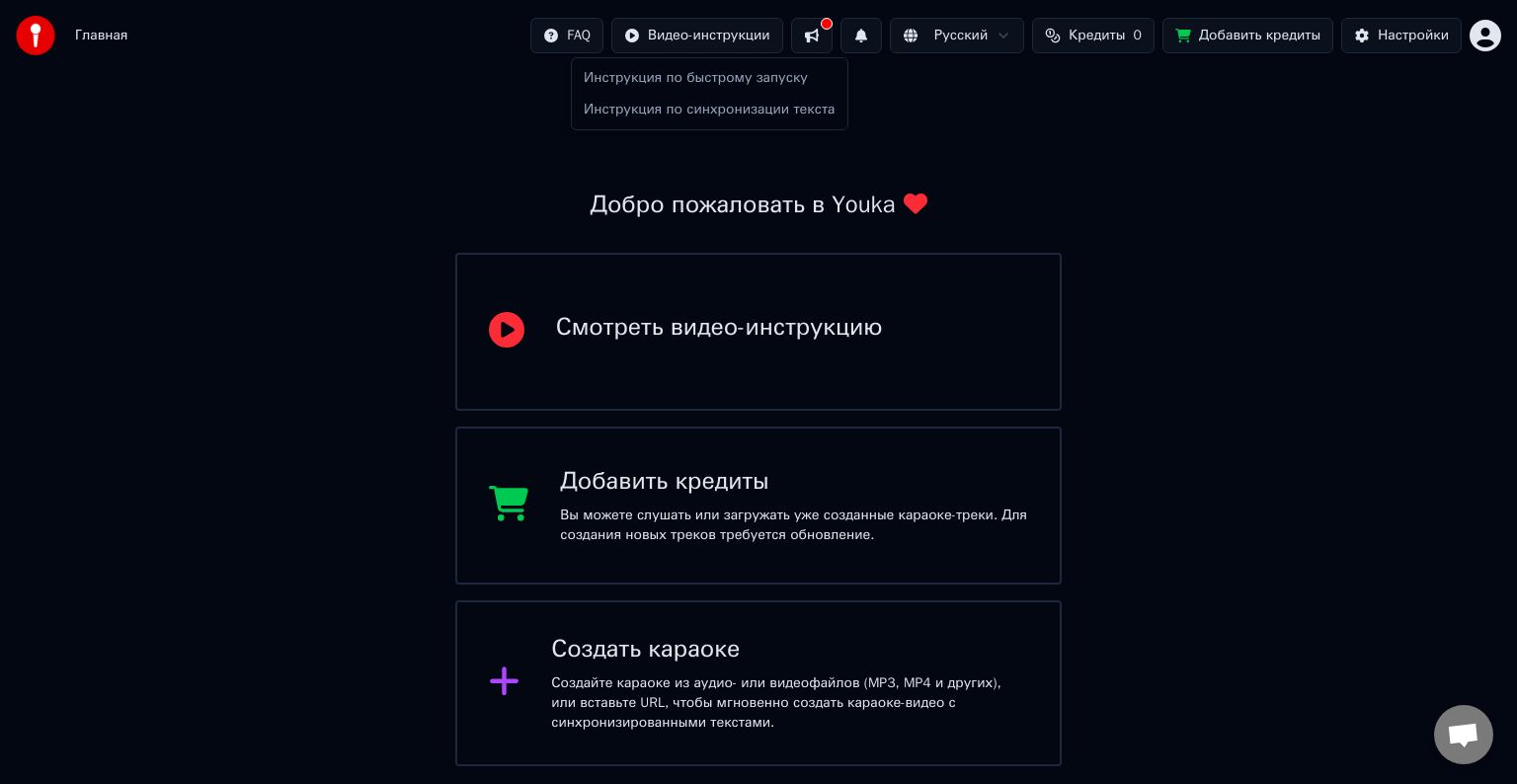 click on "Главная FAQ Видео-инструкции Русский Кредиты 0 Добавить кредиты Настройки Добро пожаловать в Youka Смотреть видео-инструкцию Добавить кредиты Вы можете слушать или загружать уже созданные караоке-треки. Для создания новых треков требуется обновление. Создать караоке Создайте караоке из аудио- или видеофайлов (MP3, MP4 и других), или вставьте URL, чтобы мгновенно создать караоке-видео с синхронизированными текстами. Инструкция по быстрому запуску Инструкция по синхронизации текста" at bounding box center [758, 383] 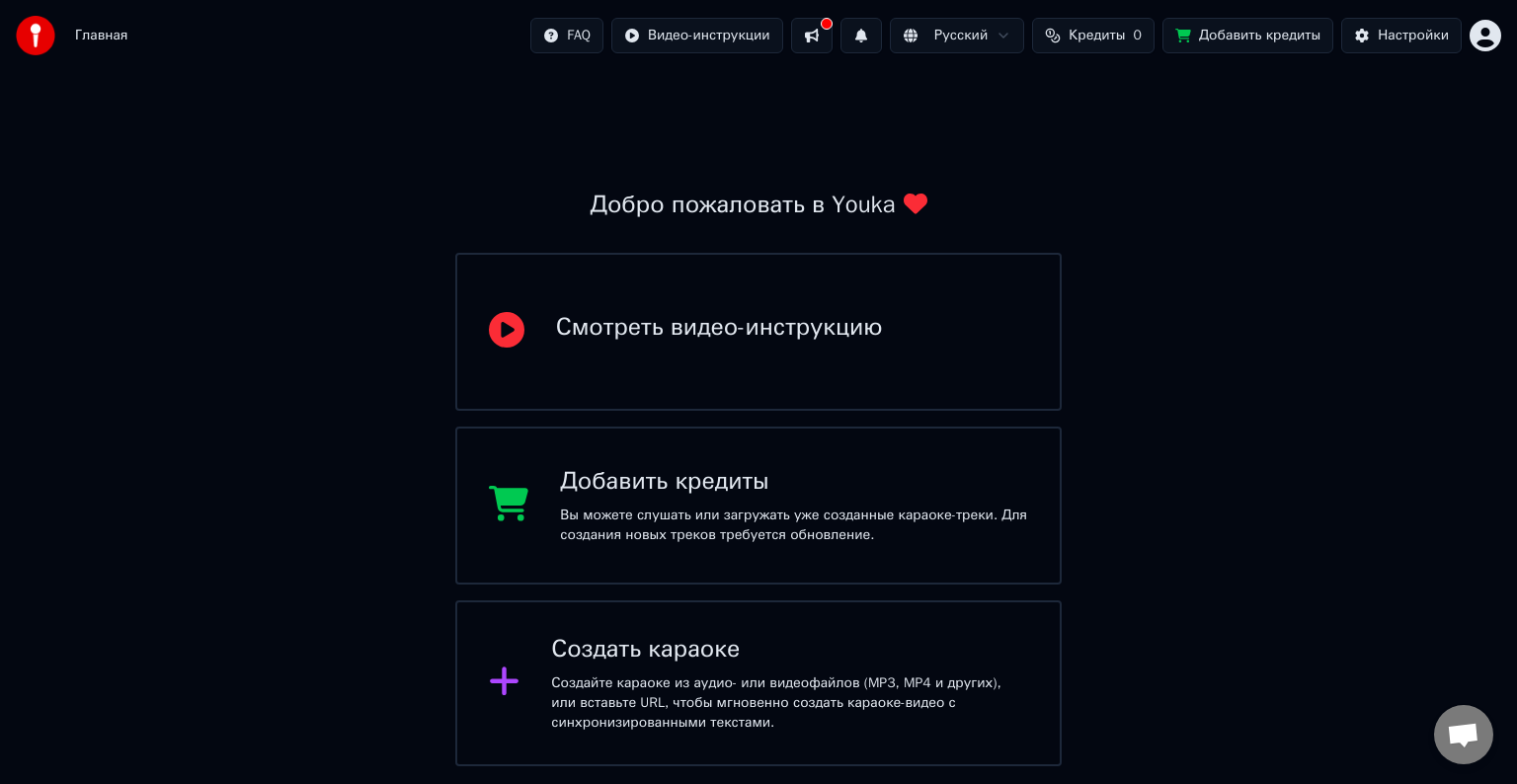 click on "Создайте караоке из аудио- или видеофайлов (MP3, MP4 и других), или вставьте URL, чтобы мгновенно создать караоке-видео с синхронизированными текстами." at bounding box center [789, 703] 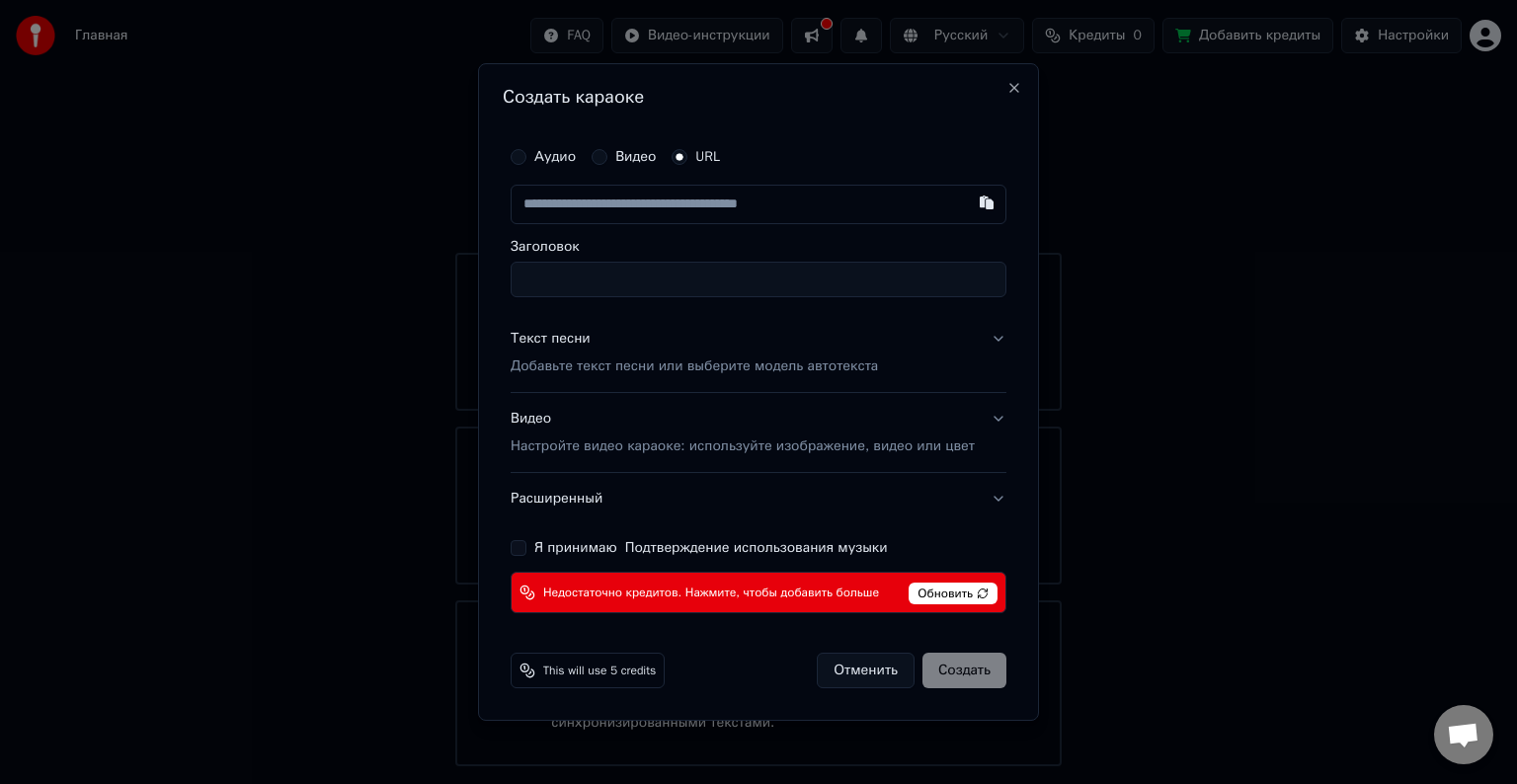 click at bounding box center [758, 204] 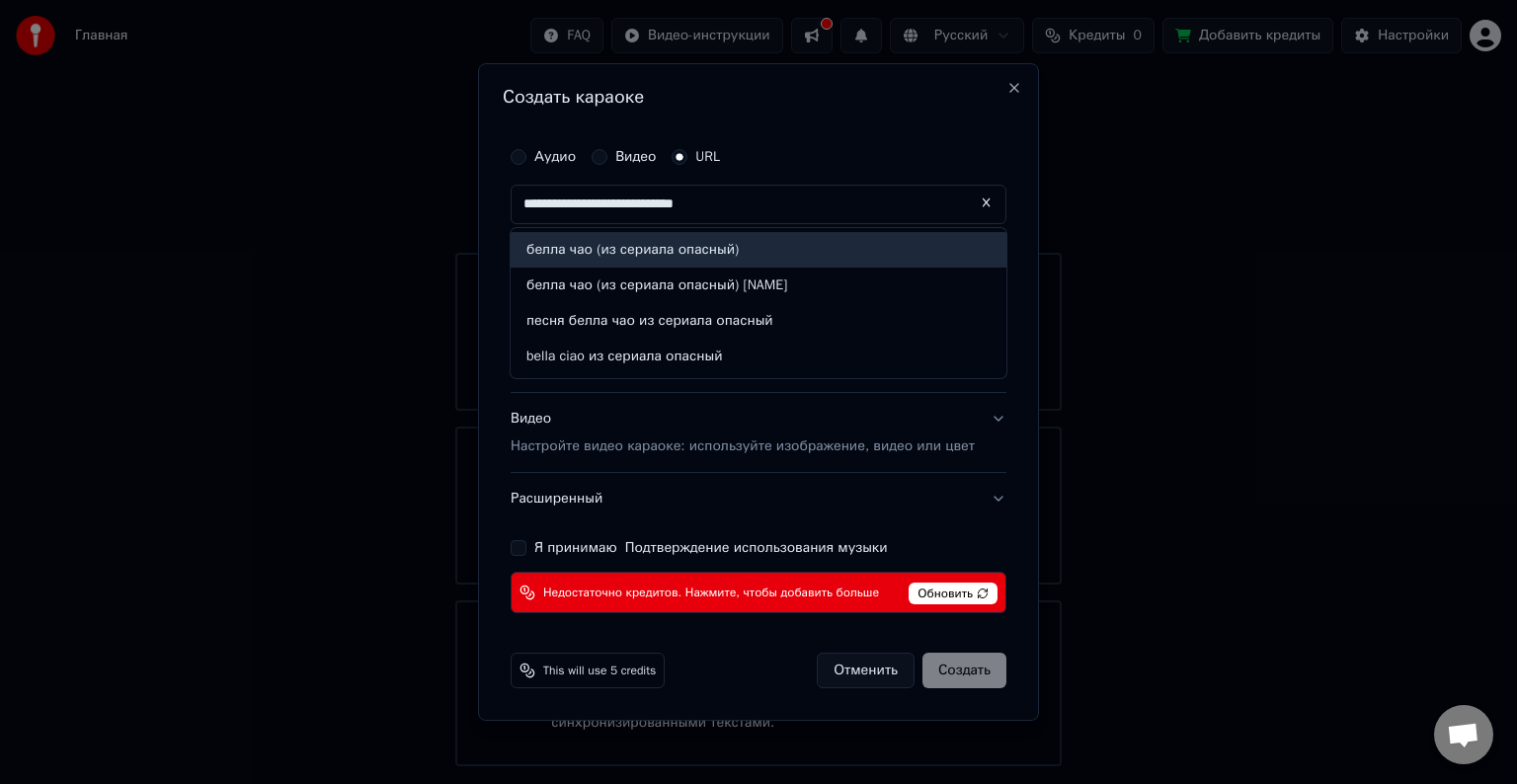 drag, startPoint x: 807, startPoint y: 204, endPoint x: 267, endPoint y: 201, distance: 540.00833 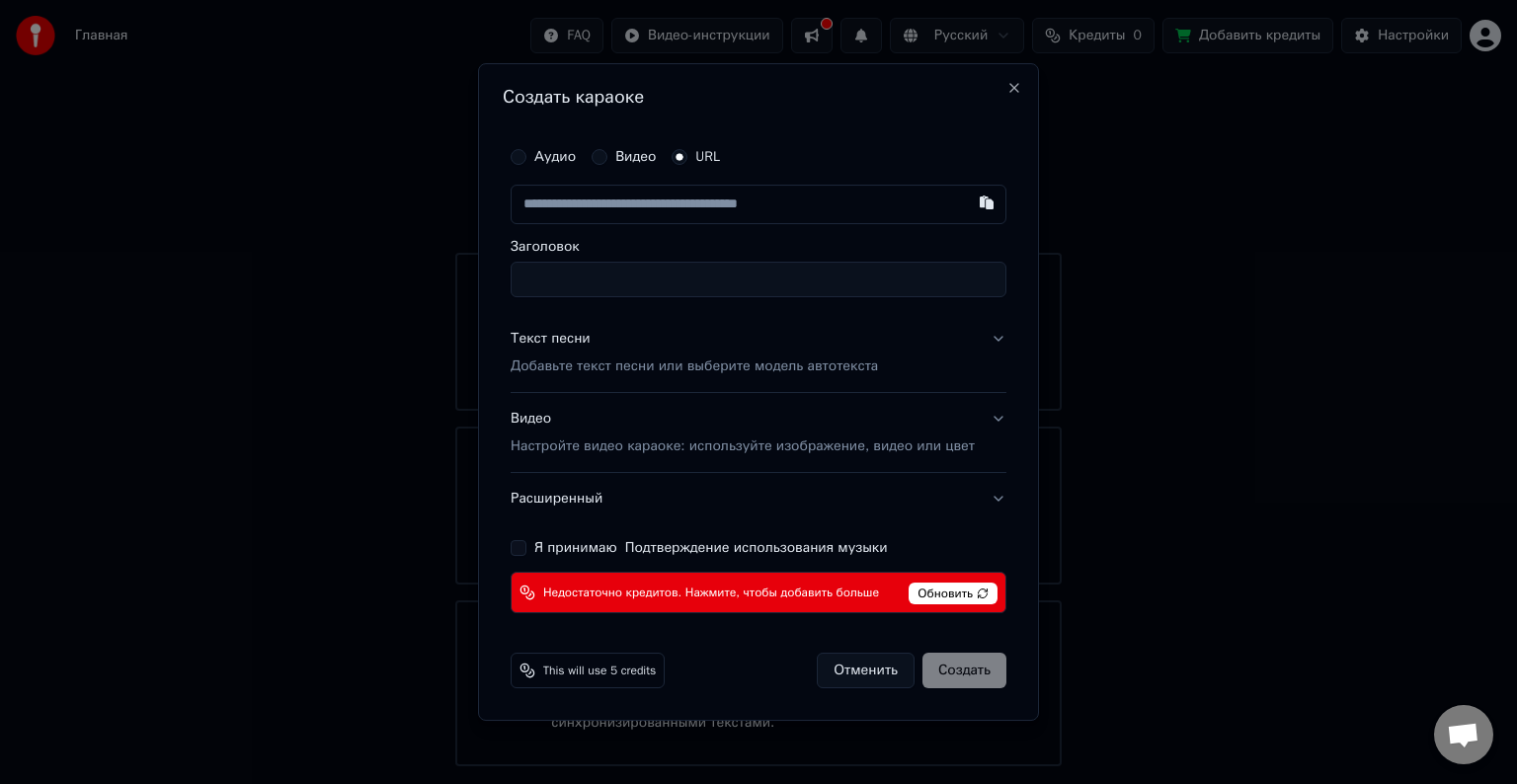 click on "Я принимаю   Подтверждение использования музыки" at bounding box center [519, 548] 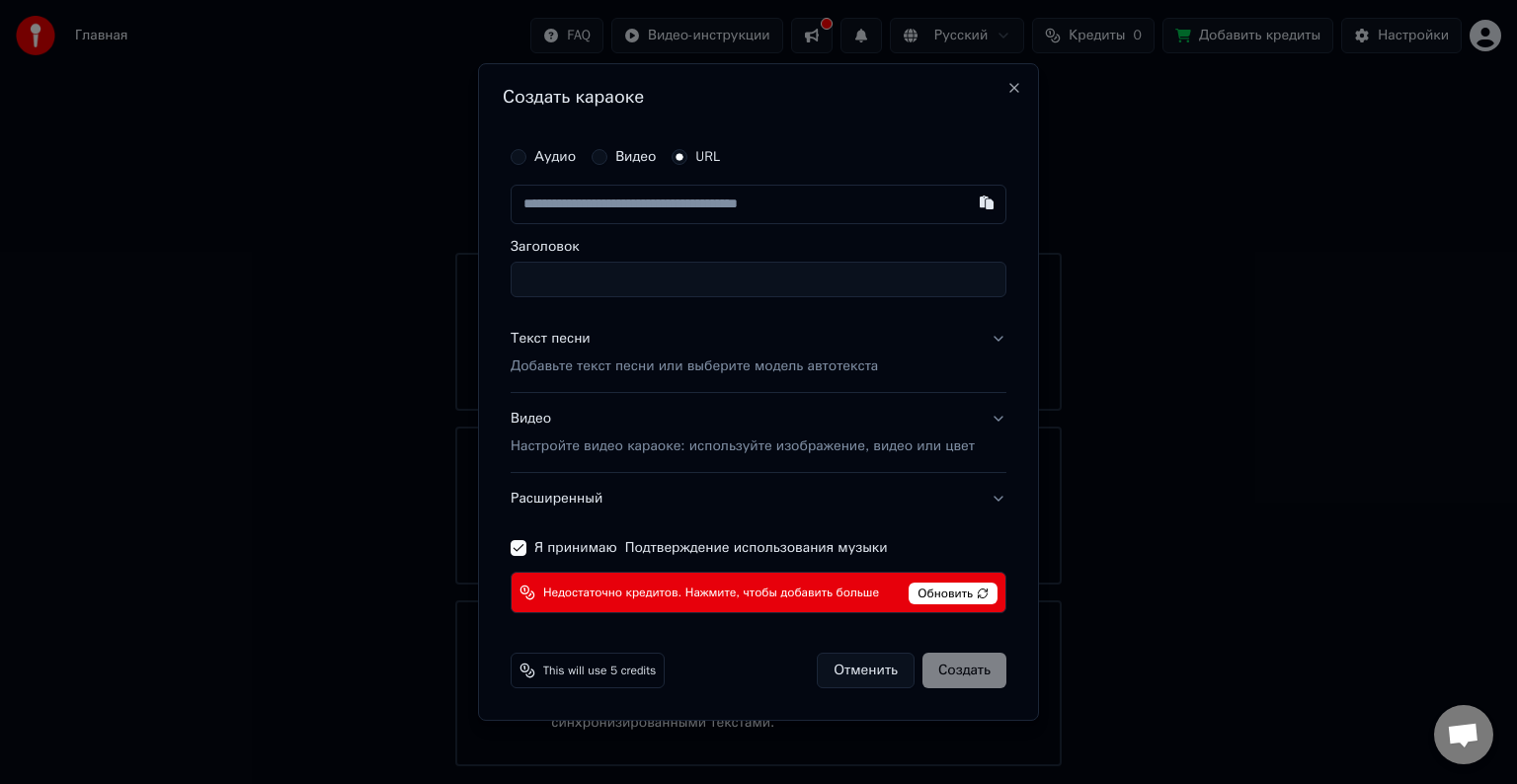 click on "Обновить" at bounding box center (953, 593) 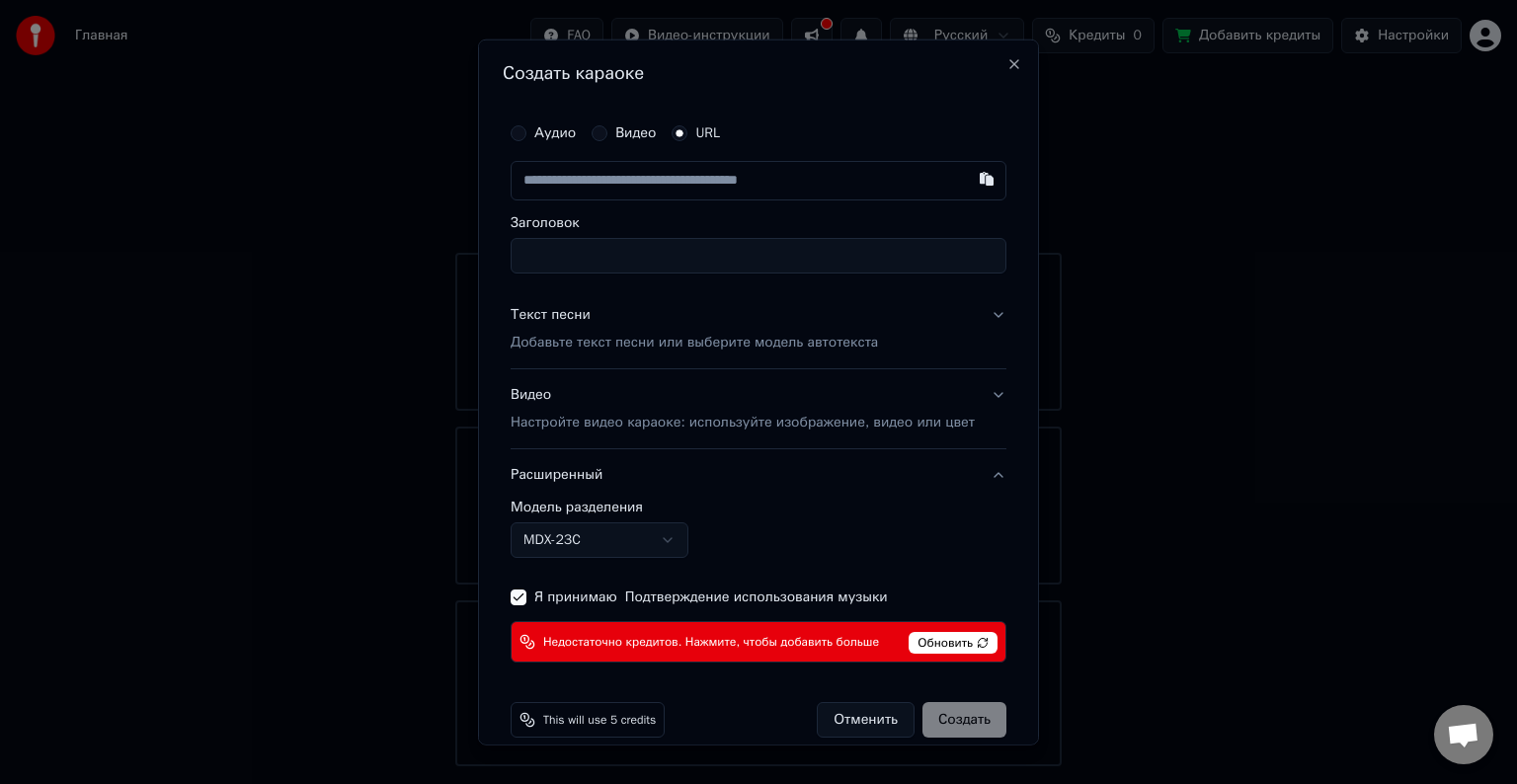 click on "Модель разделения" at bounding box center [758, 508] 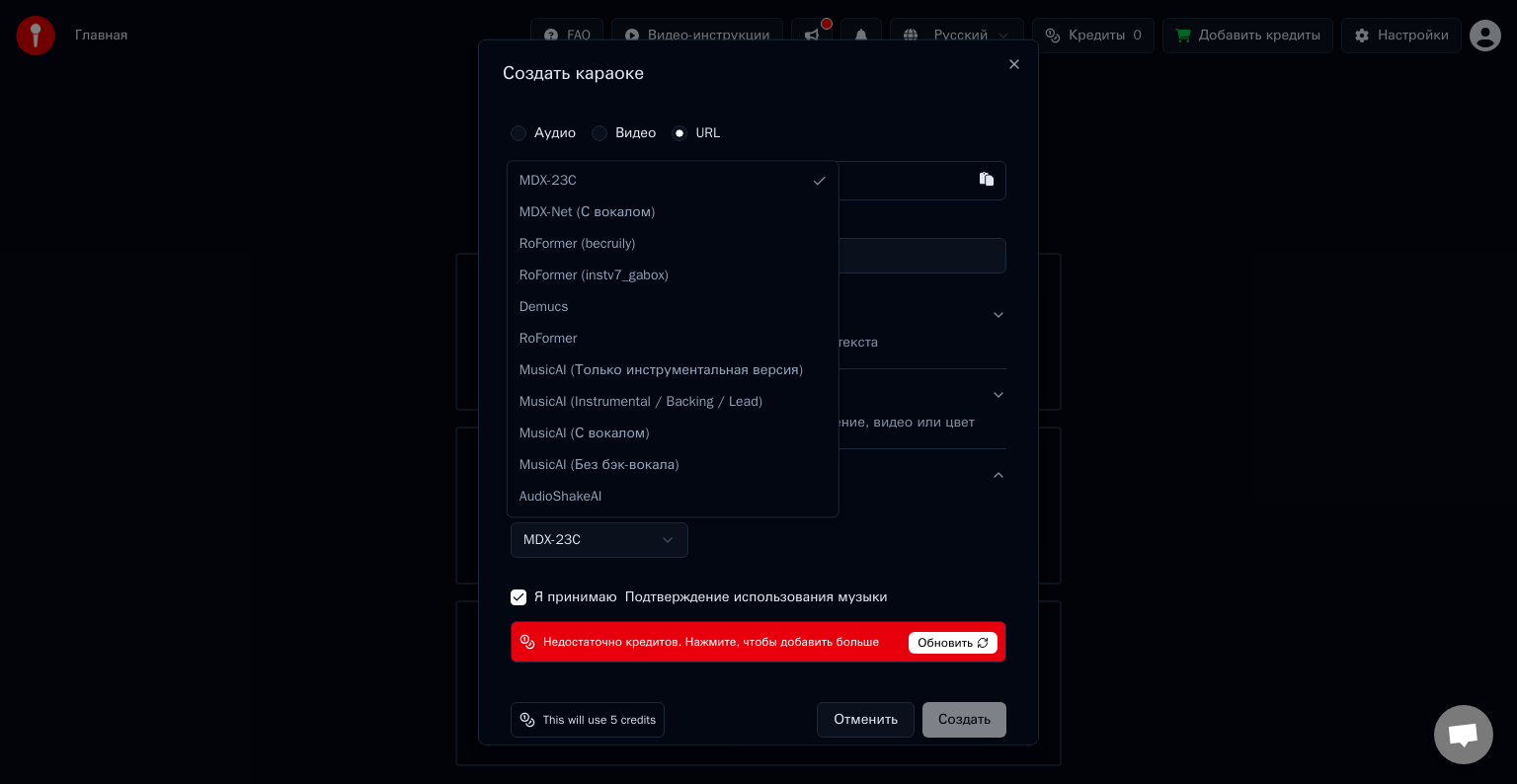 click at bounding box center [758, 392] 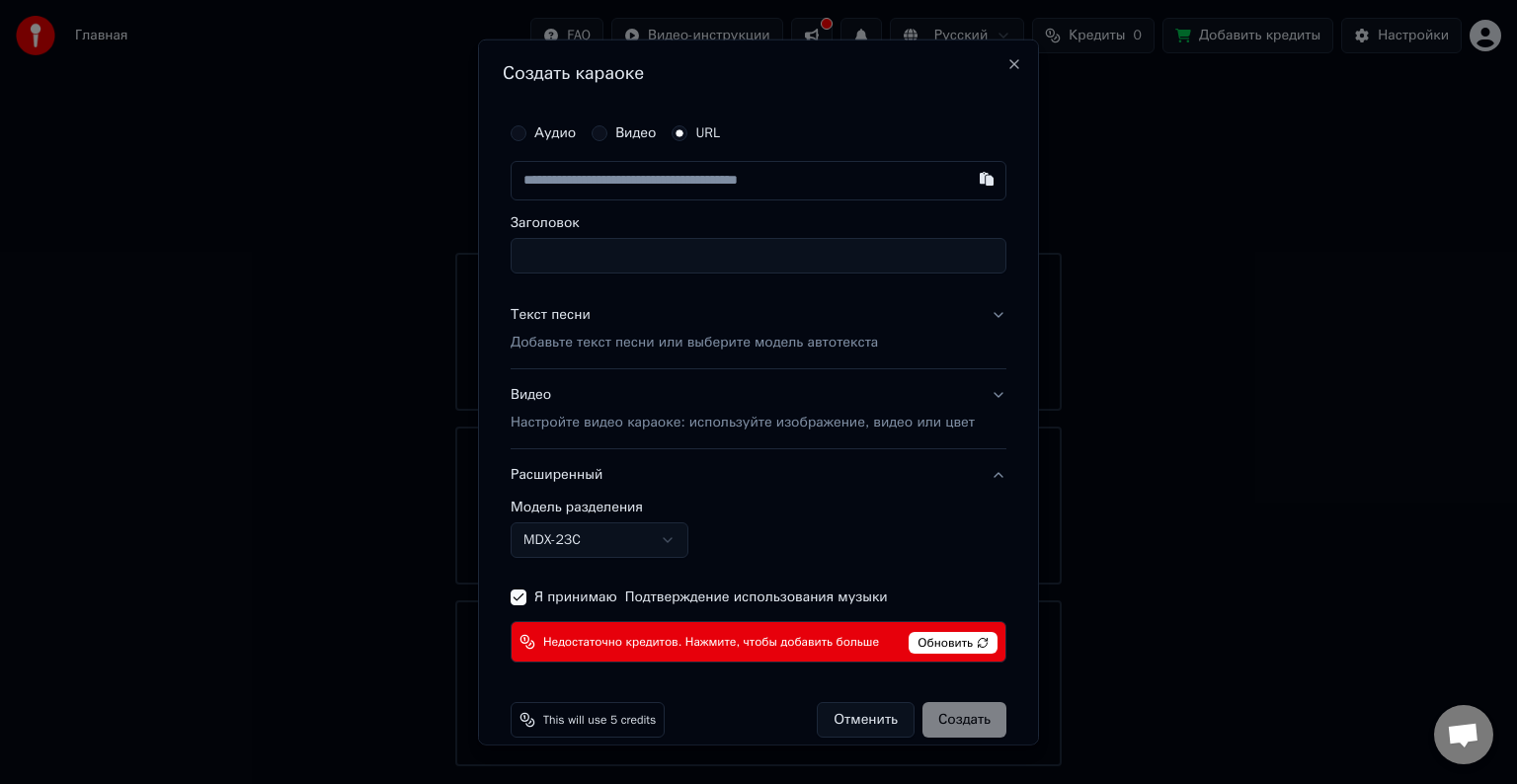 click on "Недостаточно кредитов. Нажмите, чтобы добавить больше" at bounding box center (711, 642) 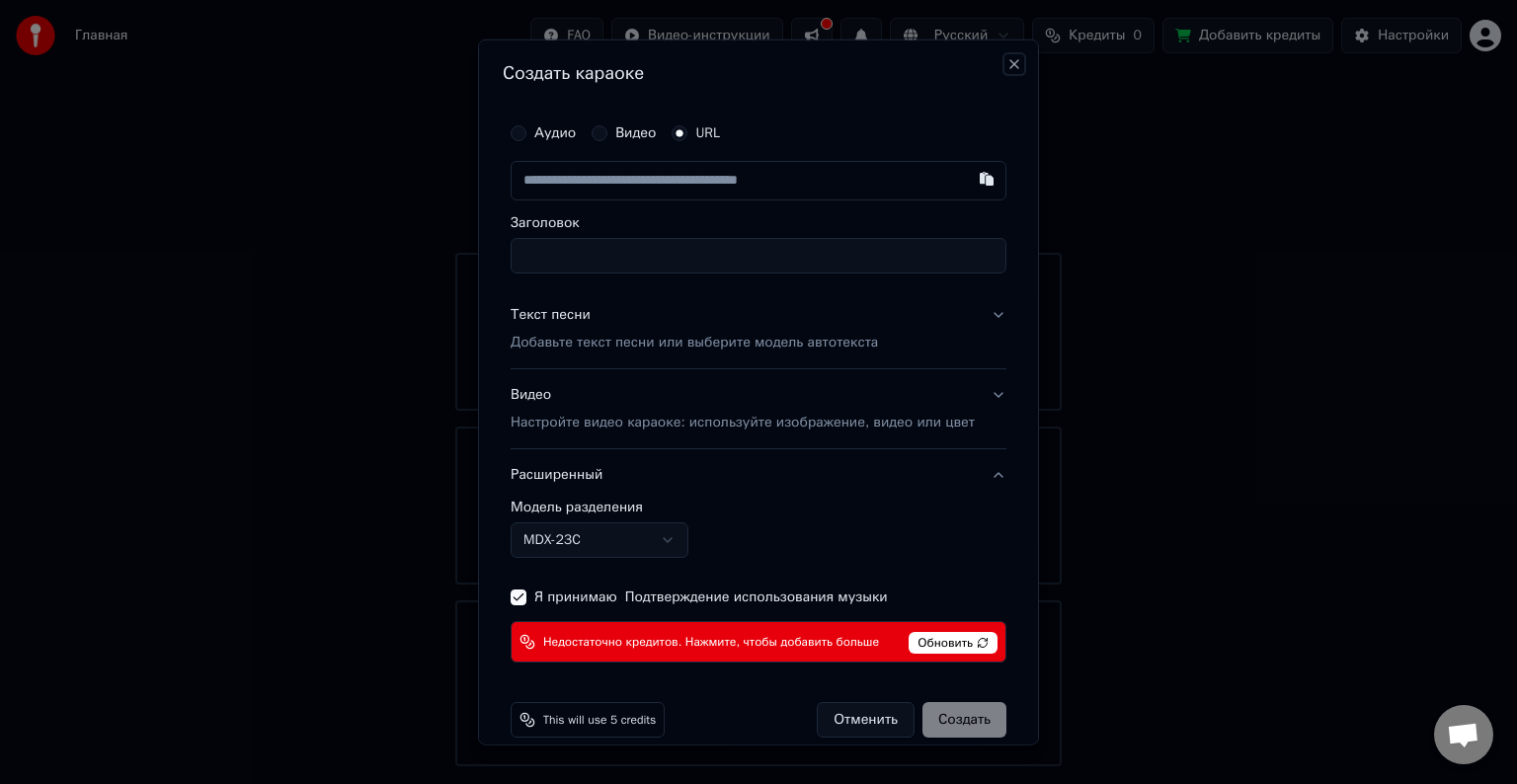 click on "Close" at bounding box center (1014, 64) 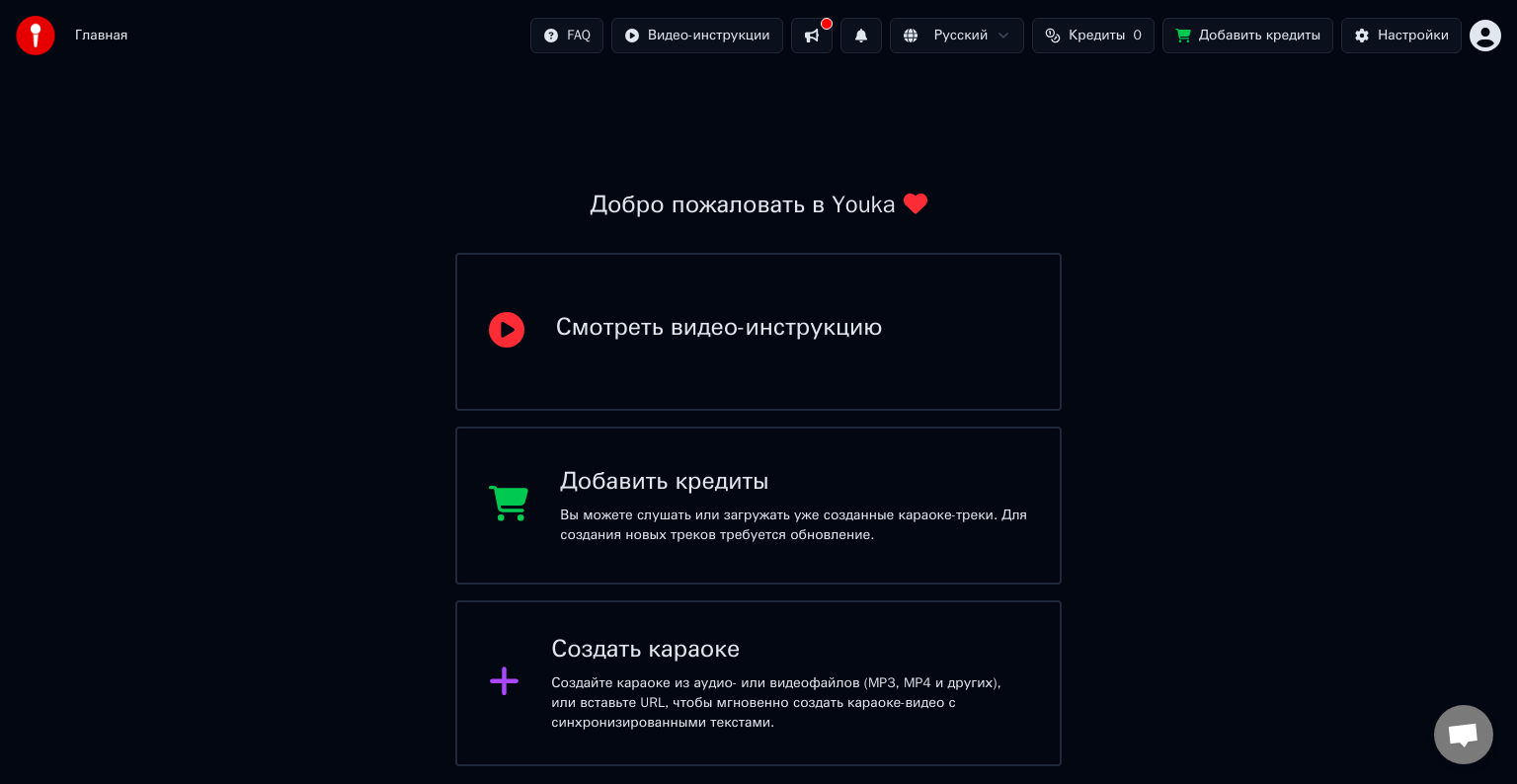click on "Добро пожаловать в Youka Смотреть видео-инструкцию Добавить кредиты Вы можете слушать или загружать уже созданные караоке-треки. Для создания новых треков требуется обновление. Создать караоке Создайте караоке из аудио- или видеофайлов (MP3, MP4 и других), или вставьте URL, чтобы мгновенно создать караоке-видео с синхронизированными текстами." at bounding box center (758, 419) 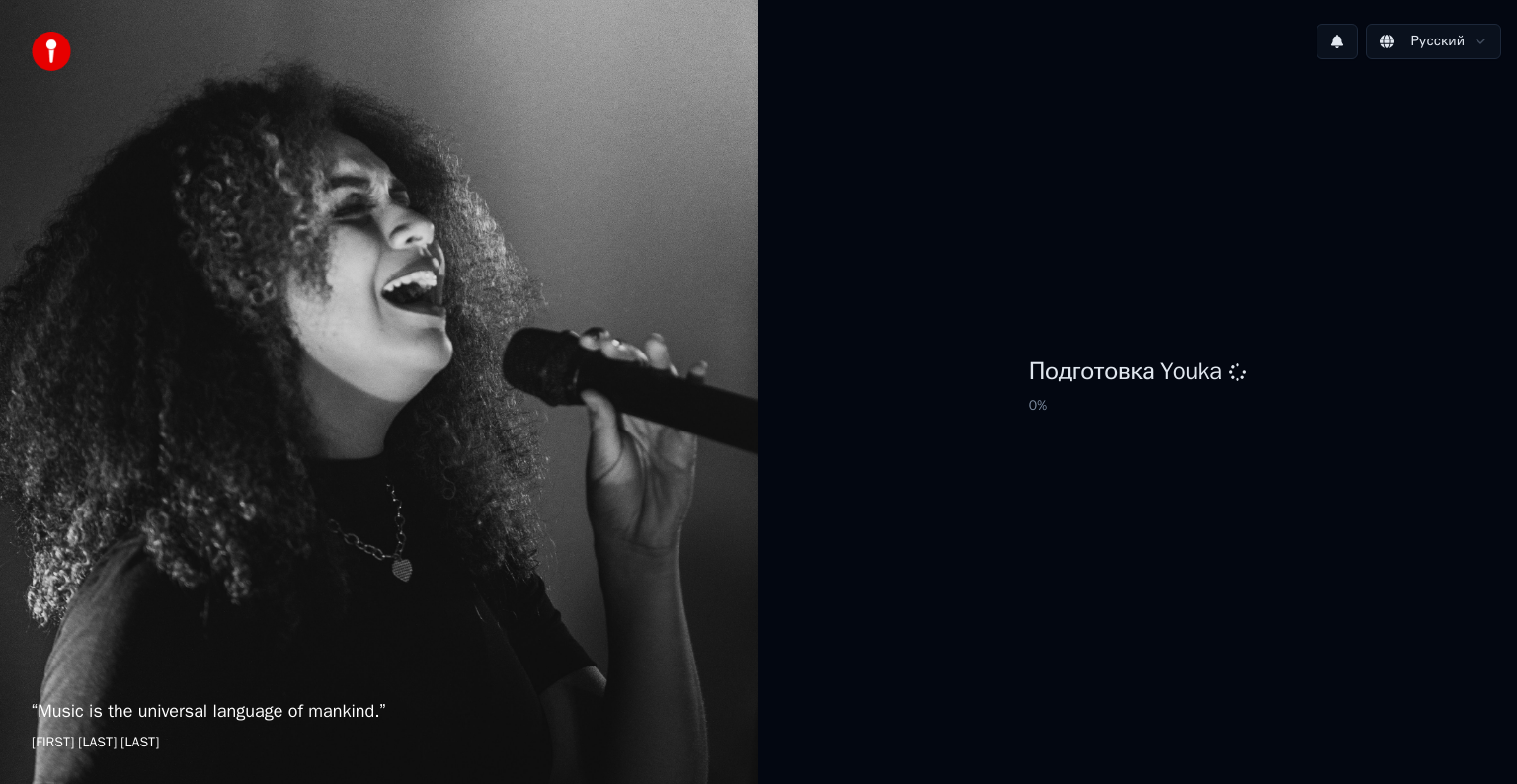 scroll, scrollTop: 0, scrollLeft: 0, axis: both 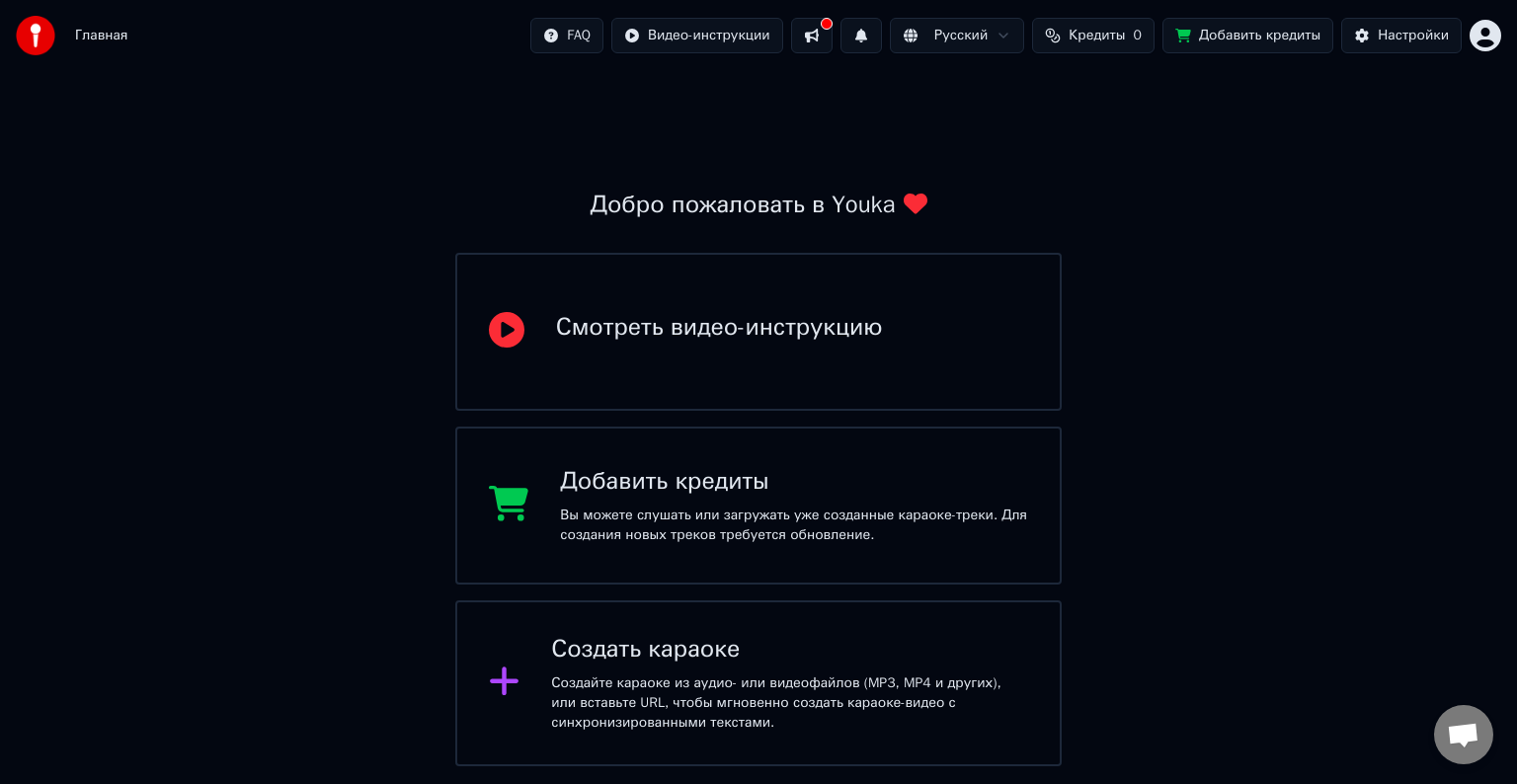 click on "Создайте караоке из аудио- или видеофайлов (MP3, MP4 и других), или вставьте URL, чтобы мгновенно создать караоке-видео с синхронизированными текстами." at bounding box center (789, 703) 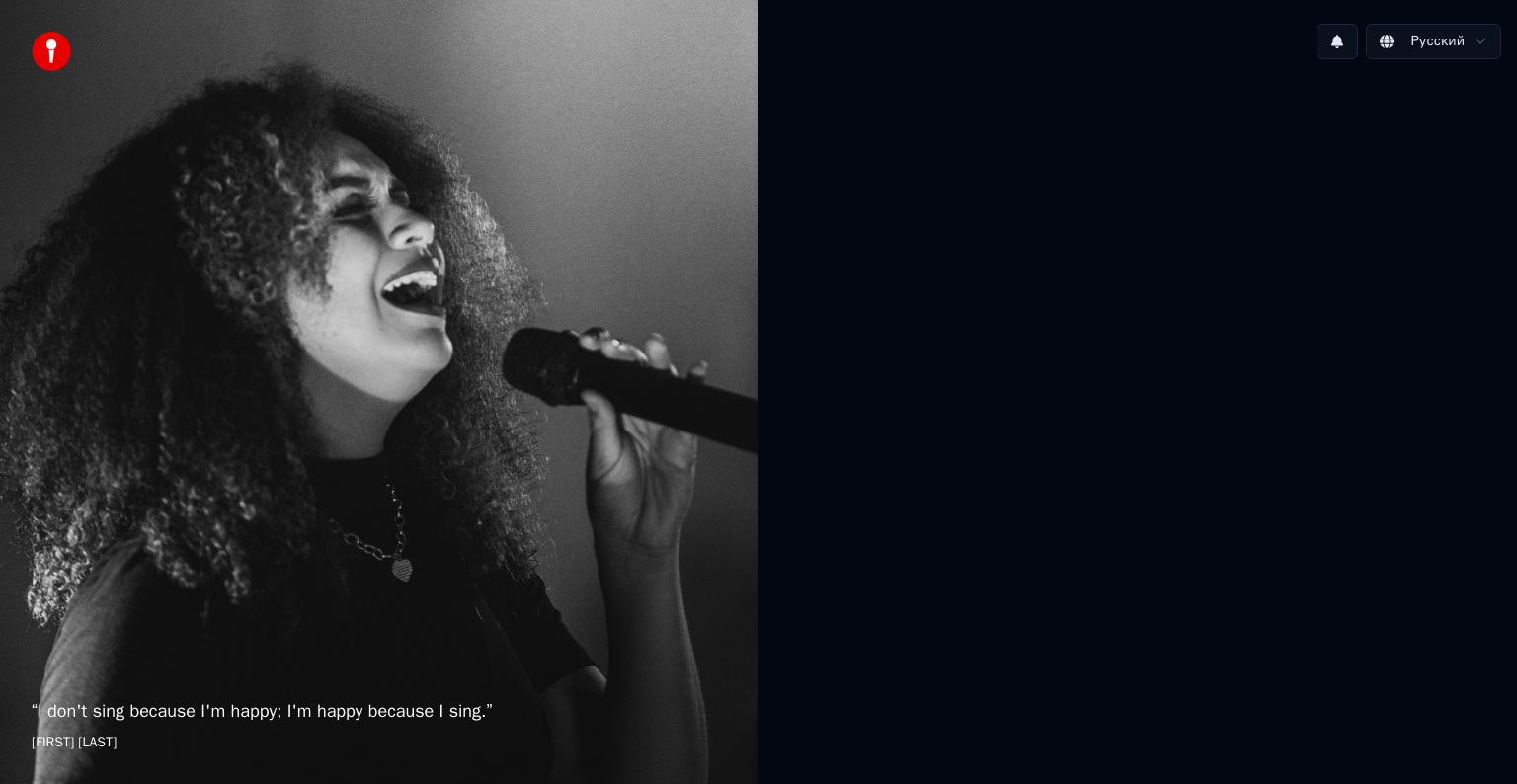 scroll, scrollTop: 0, scrollLeft: 0, axis: both 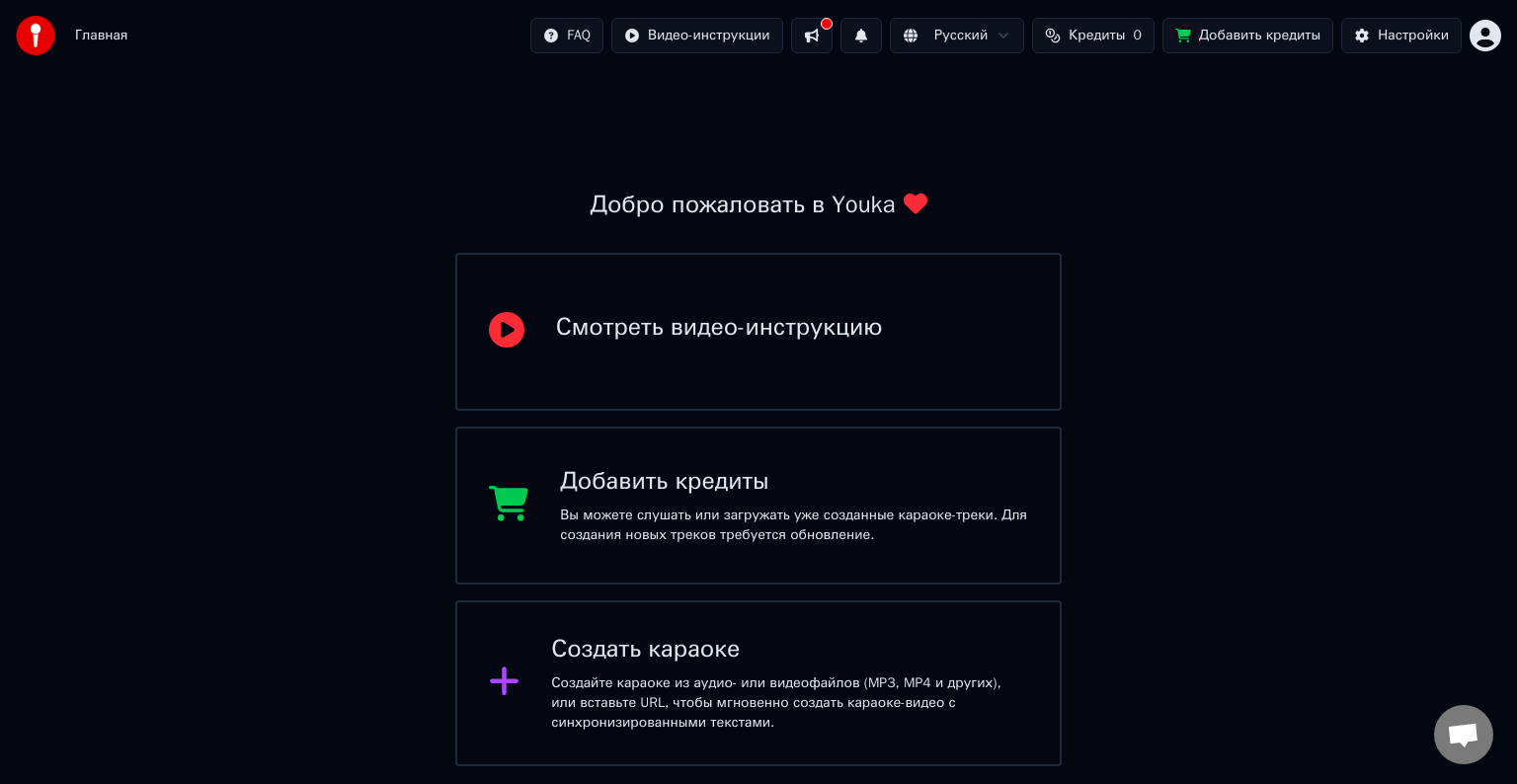 click on "Создайте караоке из аудио- или видеофайлов (MP3, MP4 и других), или вставьте URL, чтобы мгновенно создать караоке-видео с синхронизированными текстами." at bounding box center [789, 703] 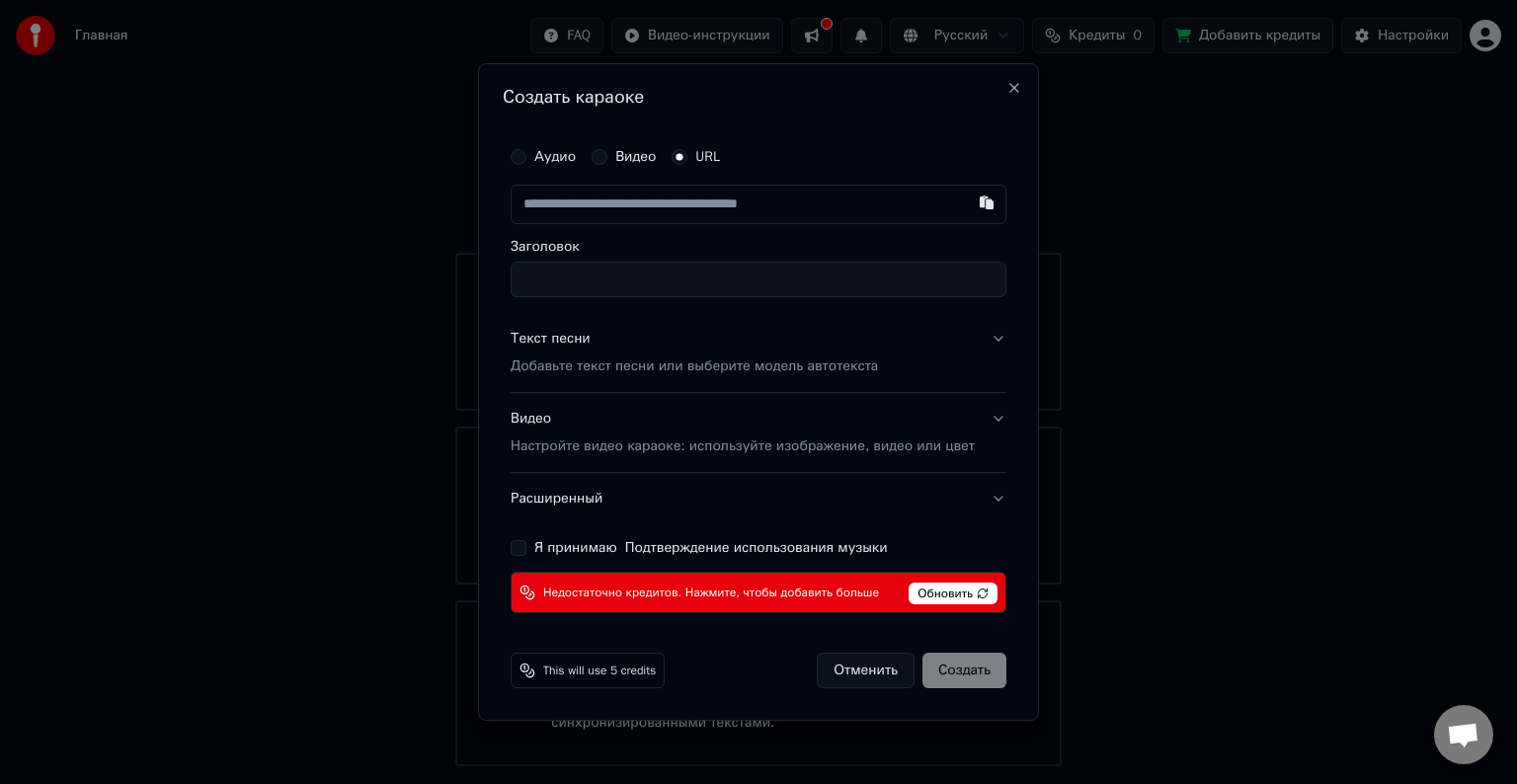 click on "Я принимаю   Подтверждение использования музыки" at bounding box center [519, 548] 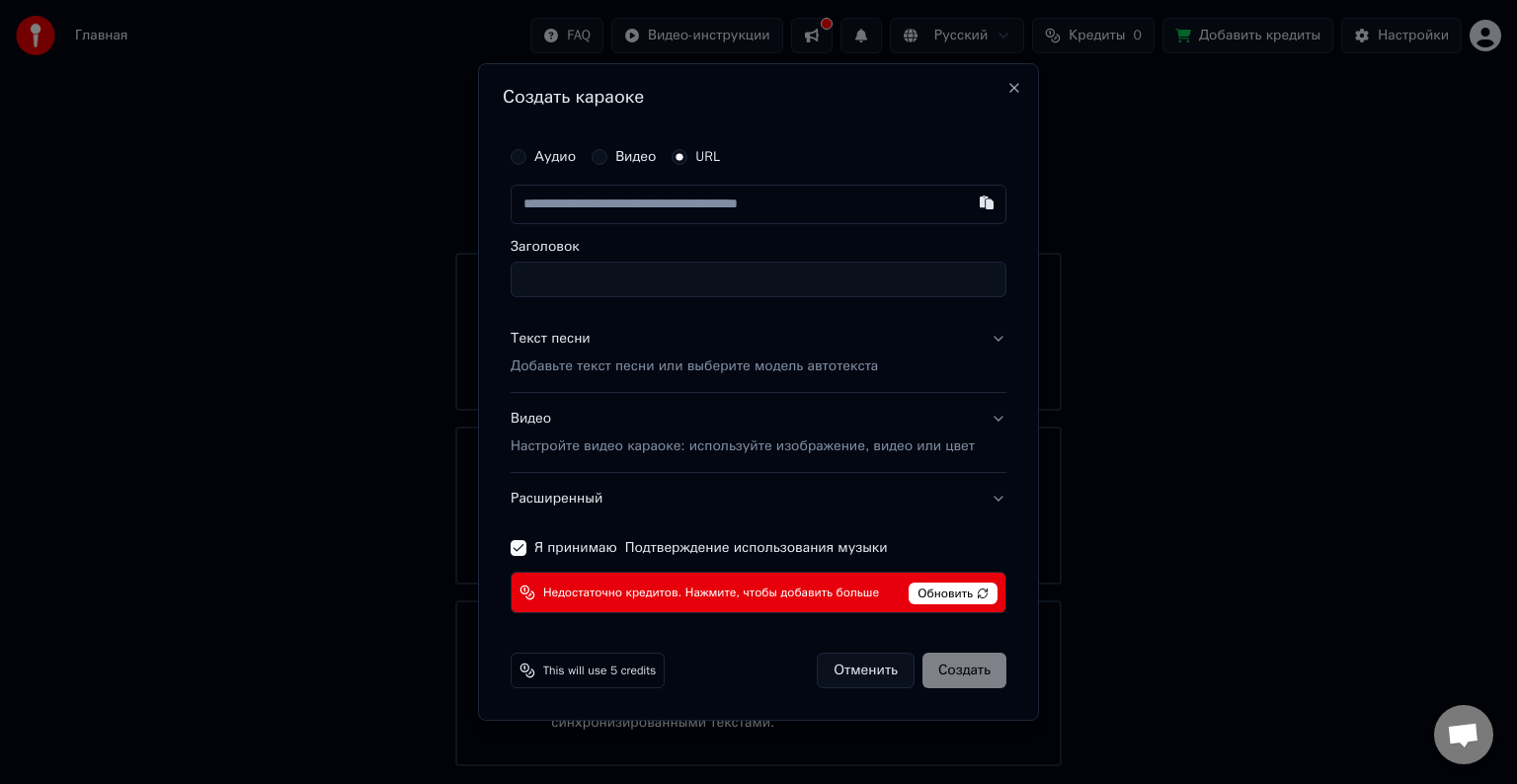 click on "Отменить" at bounding box center (865, 670) 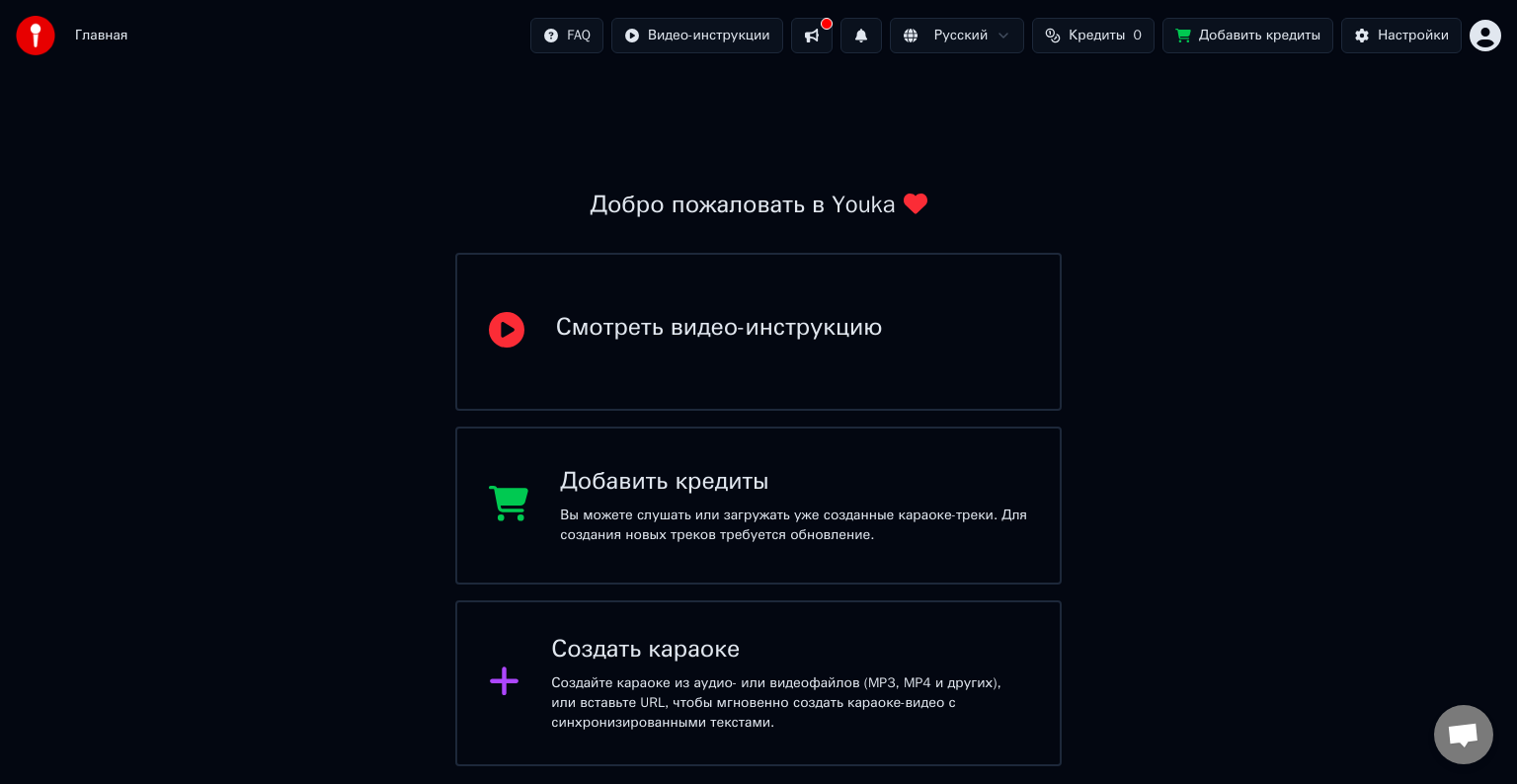 click on "Создать караоке Создайте караоке из аудио- или видеофайлов (MP3, MP4 и других), или вставьте URL, чтобы мгновенно создать караоке-видео с синхронизированными текстами." at bounding box center [789, 683] 